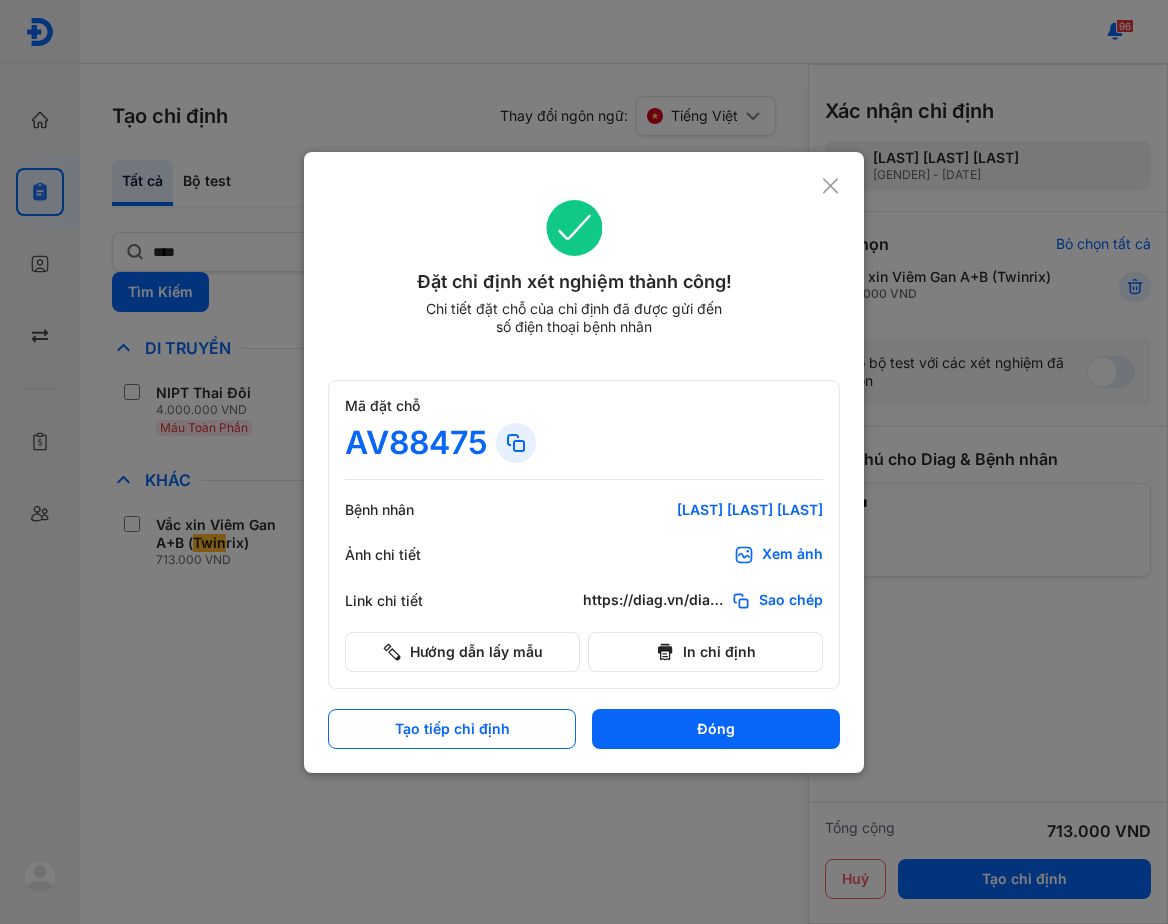 scroll, scrollTop: 0, scrollLeft: 0, axis: both 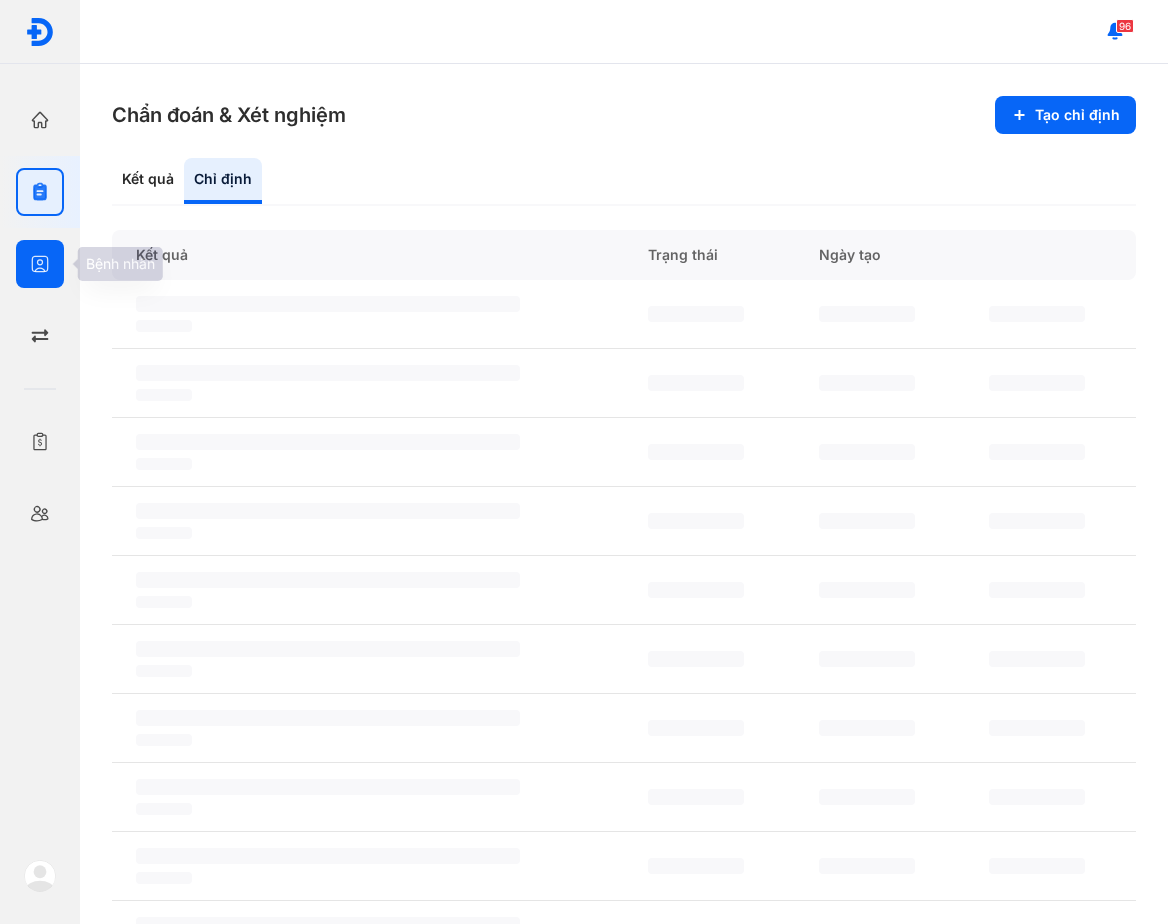 click at bounding box center (40, 264) 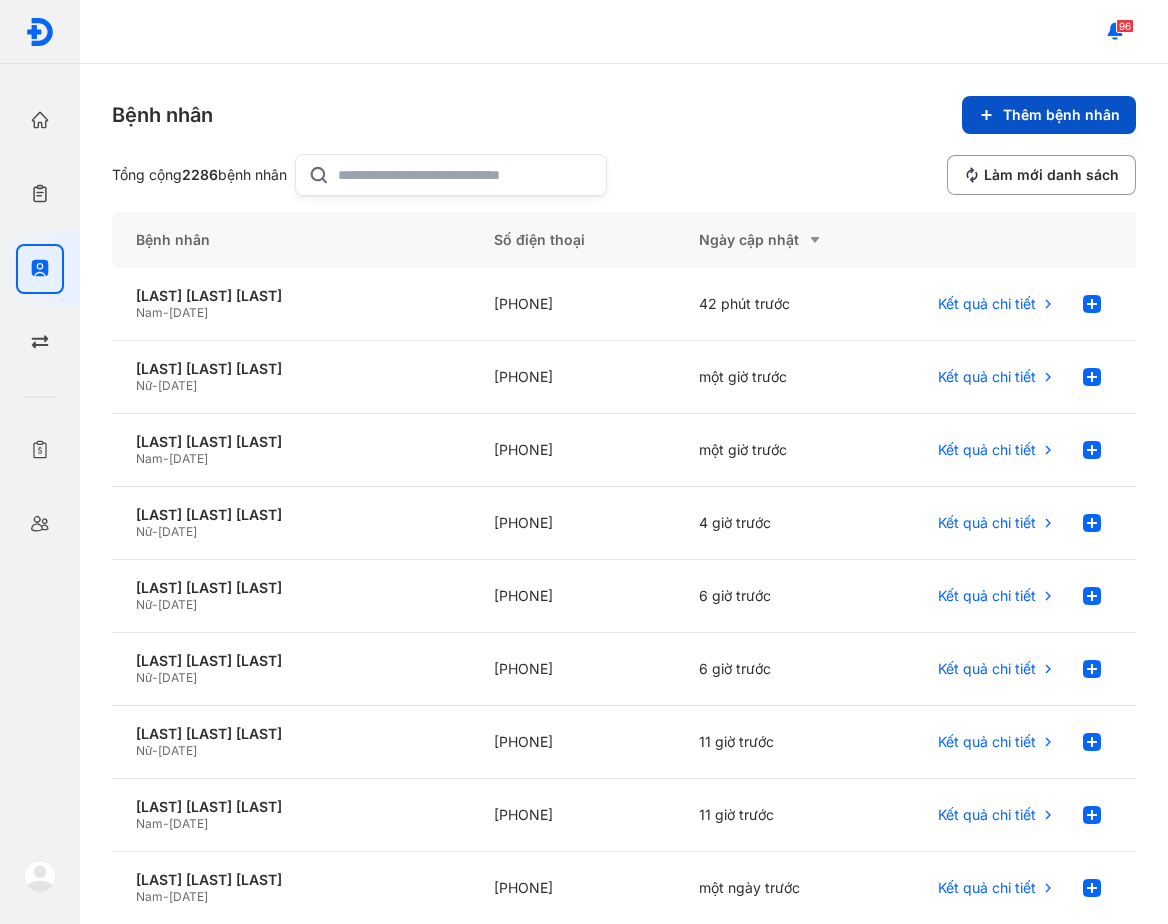 click on "Thêm bệnh nhân" at bounding box center (1049, 115) 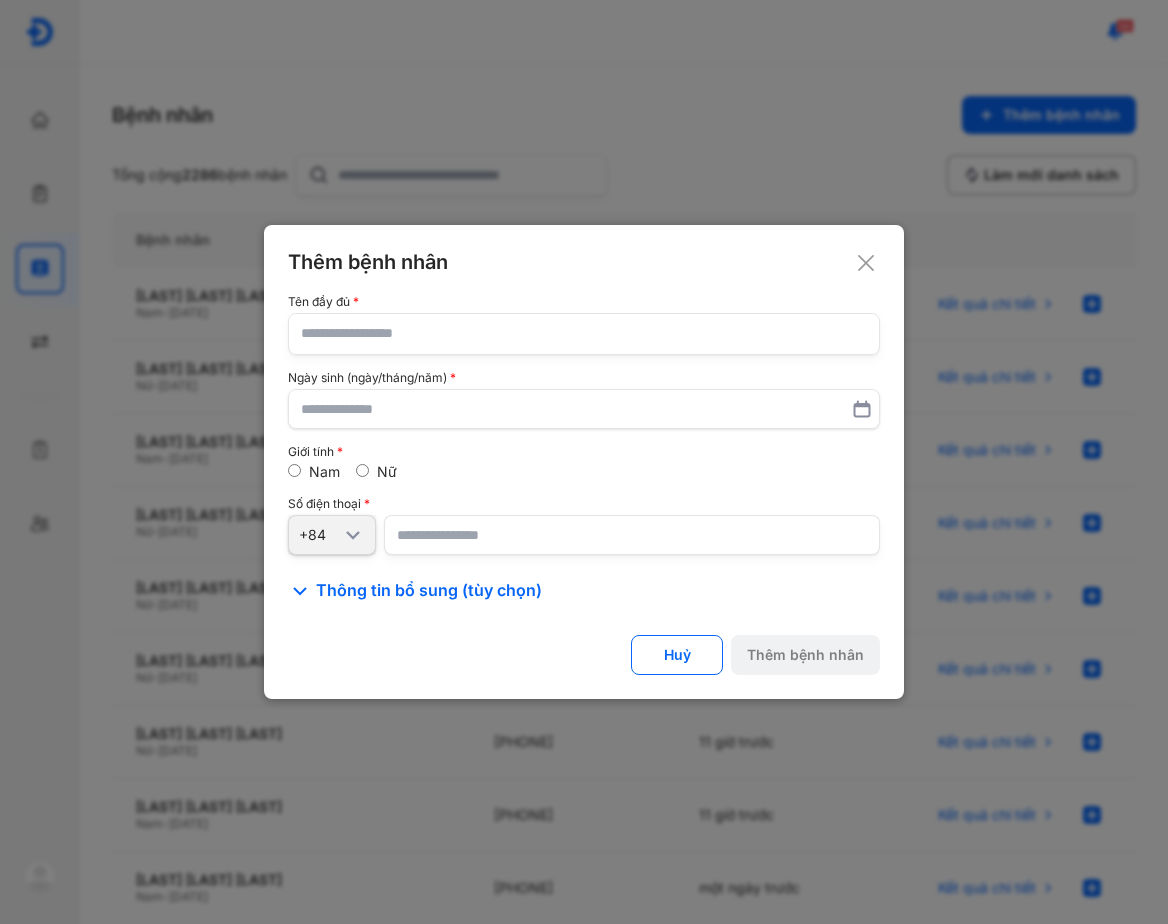 click 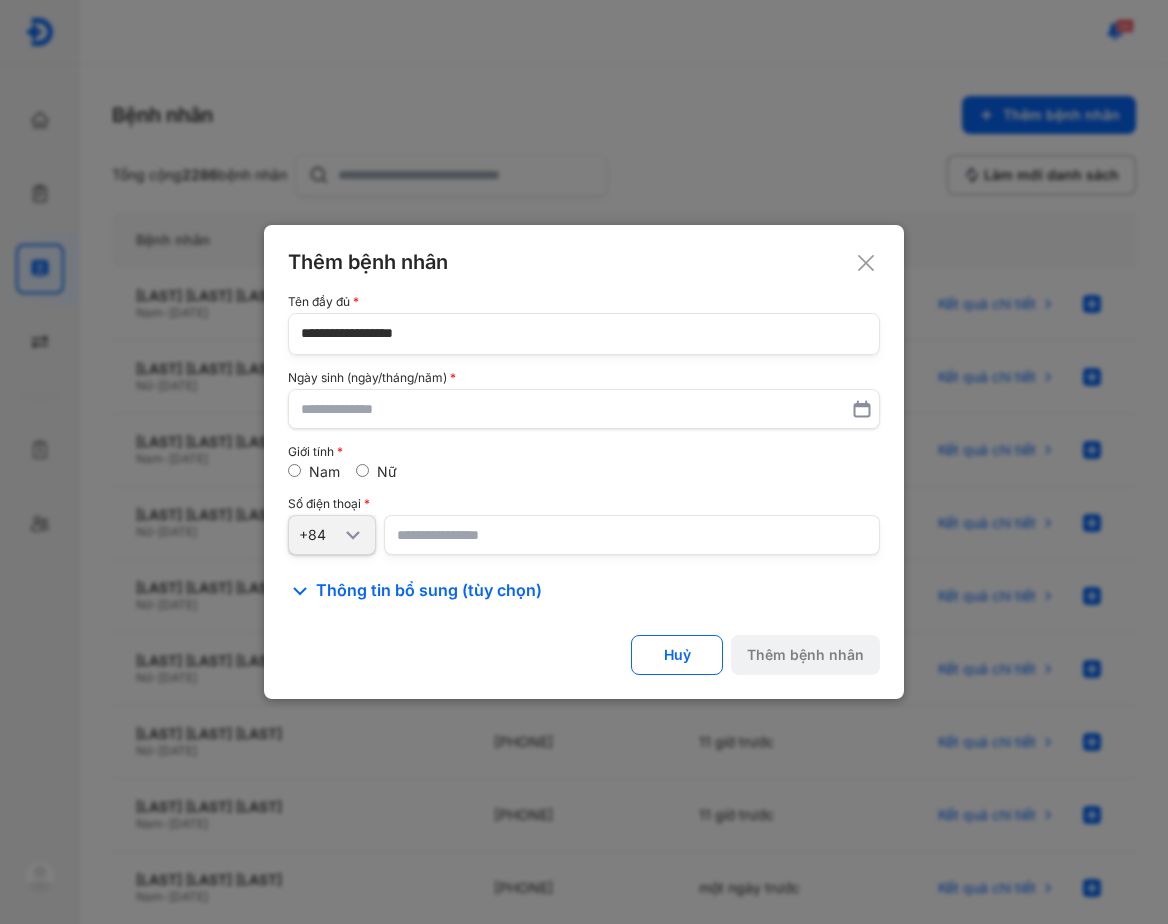 type on "**********" 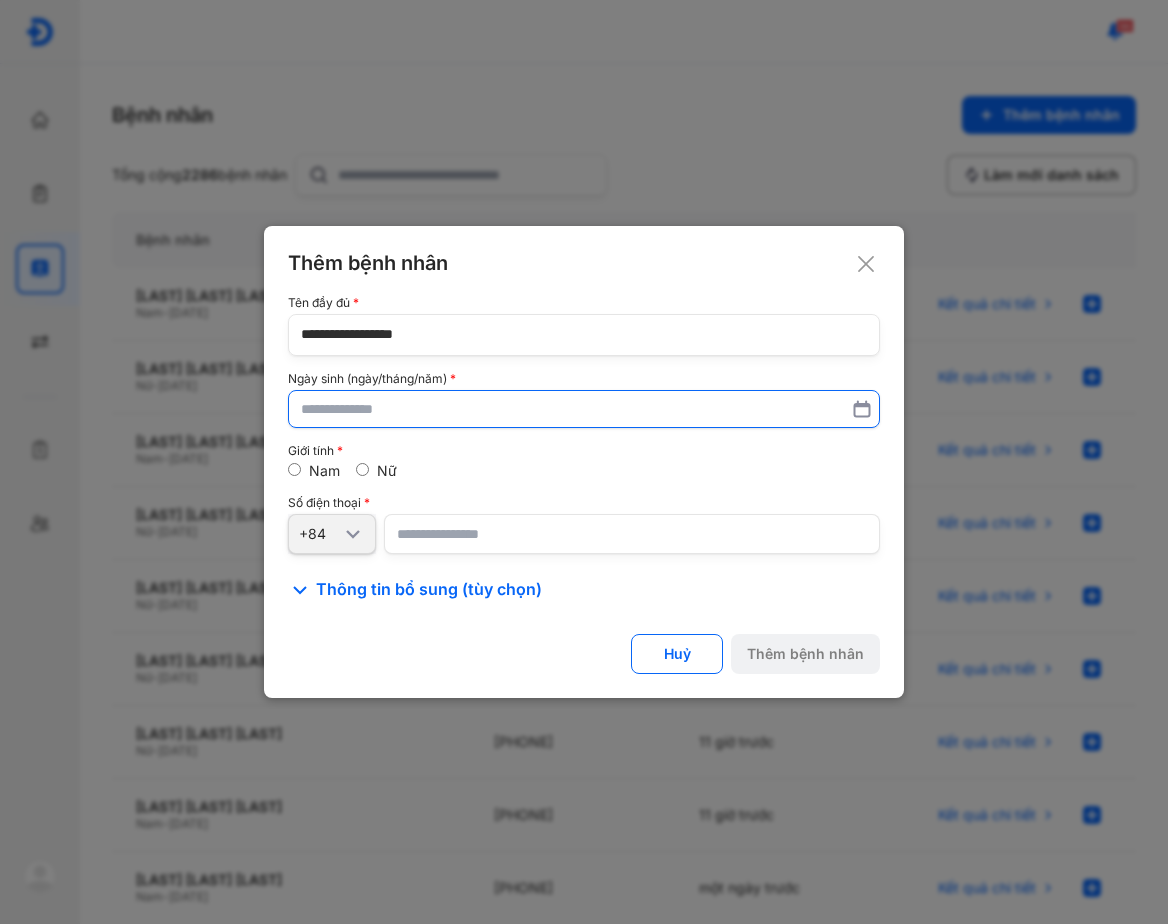 click at bounding box center [584, 409] 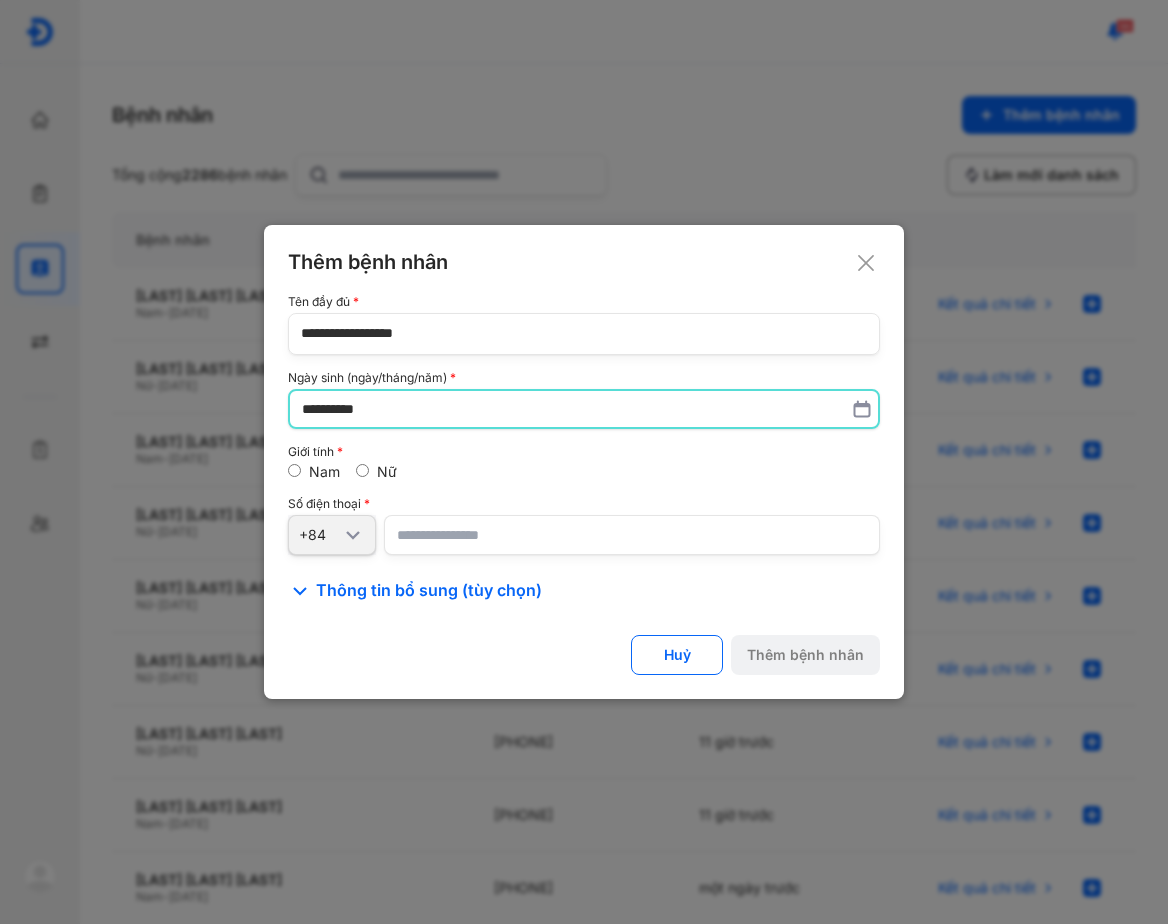 type on "**********" 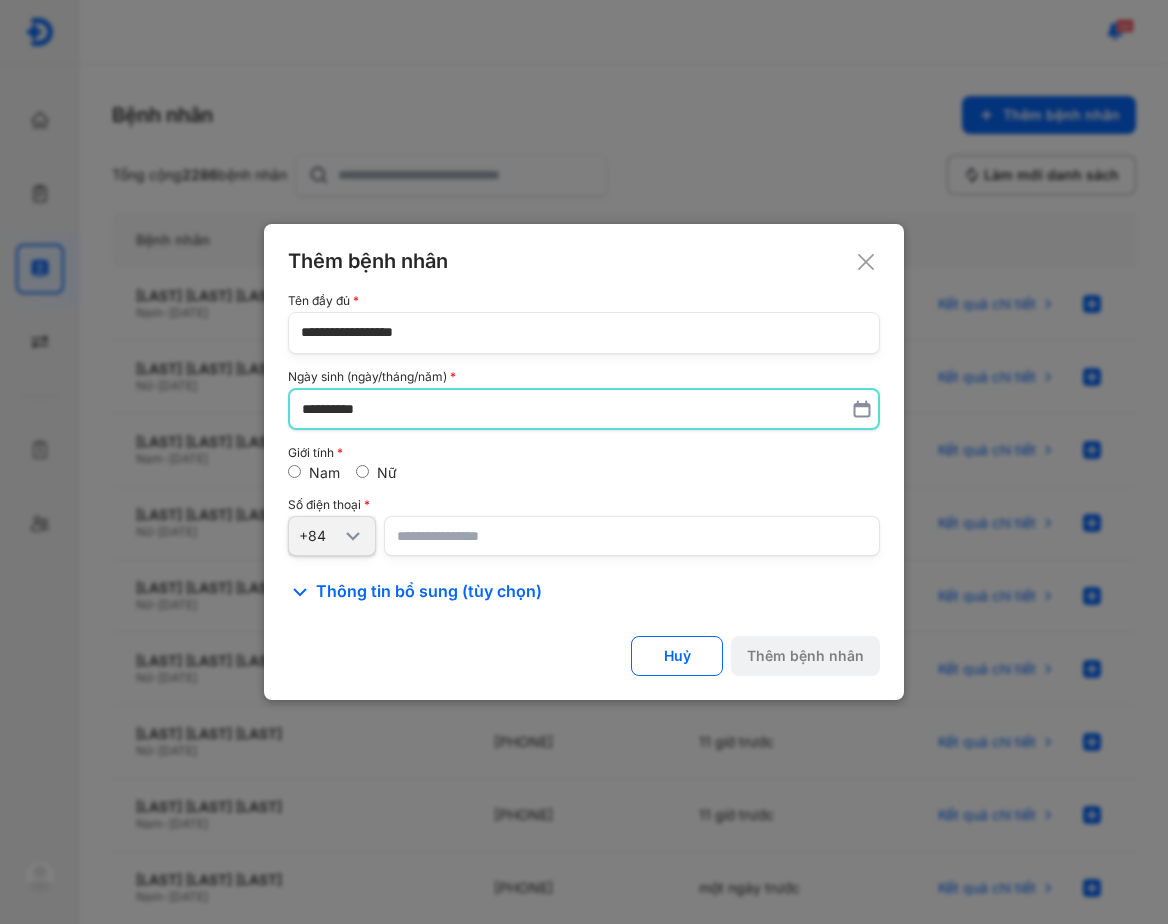 click on "**********" 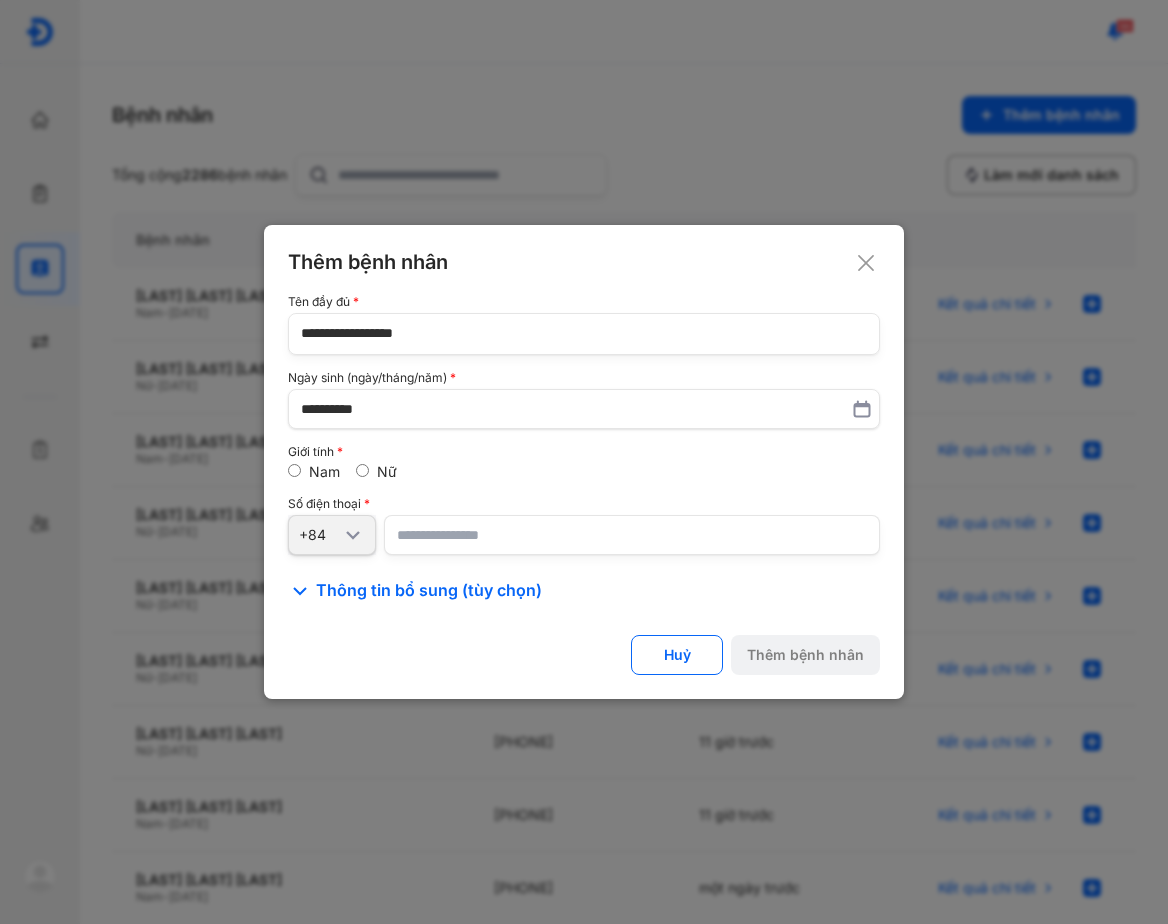 click at bounding box center [632, 535] 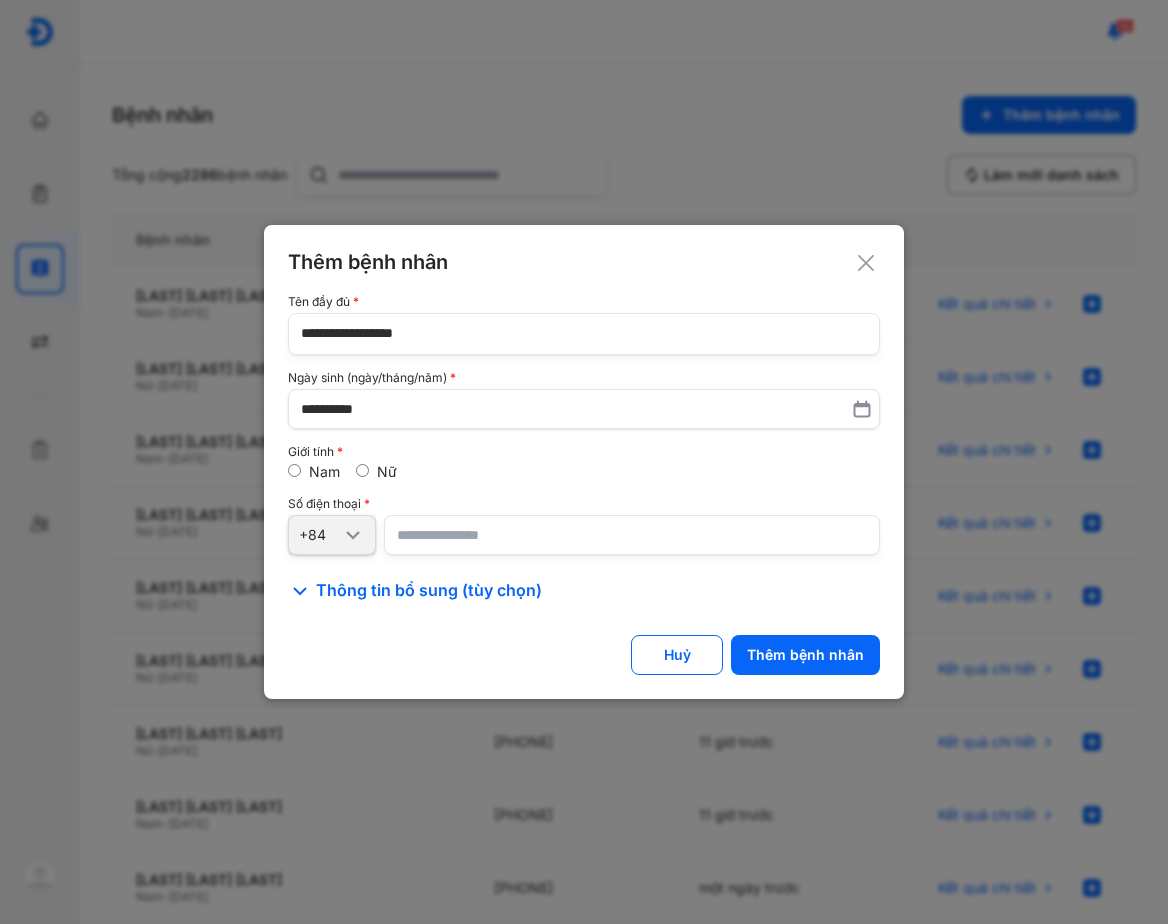 click on "Số điện thoại" at bounding box center (584, 504) 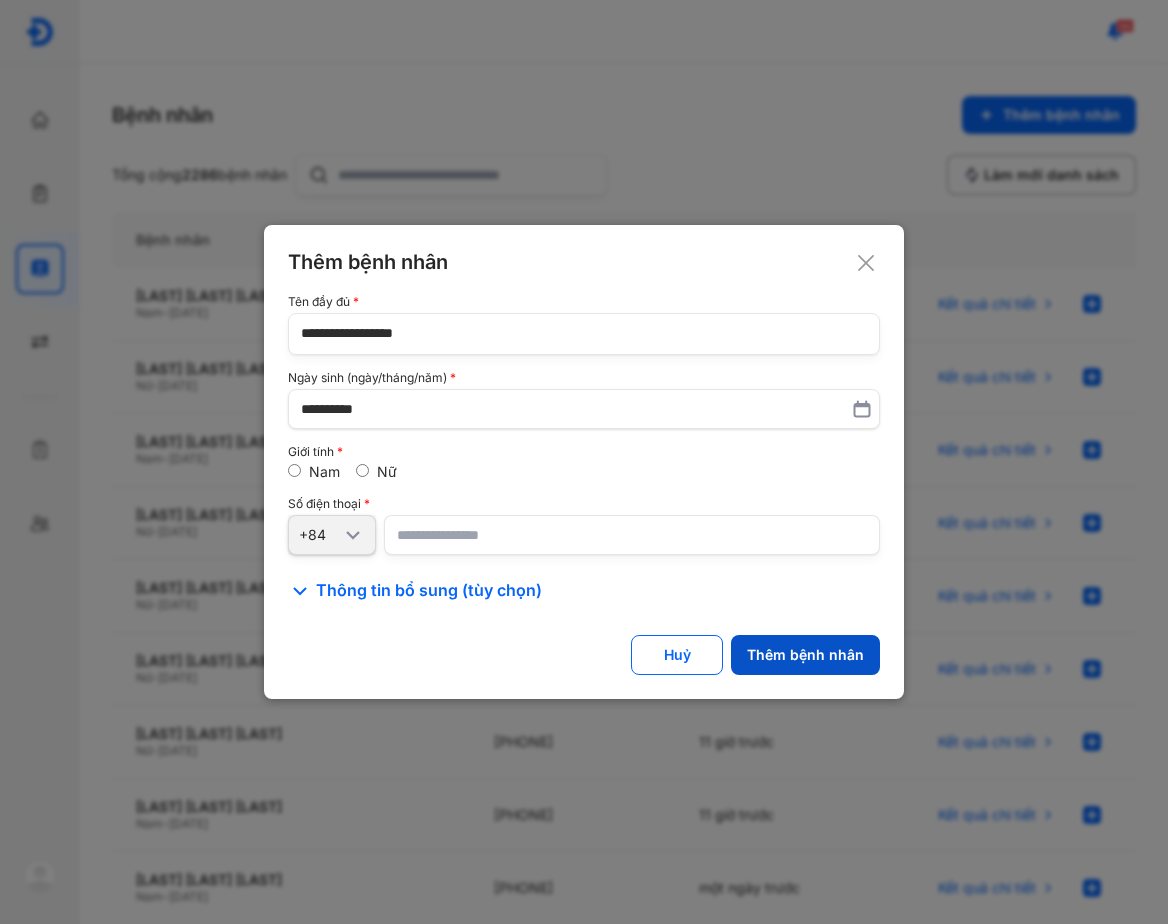 click on "Thêm bệnh nhân" 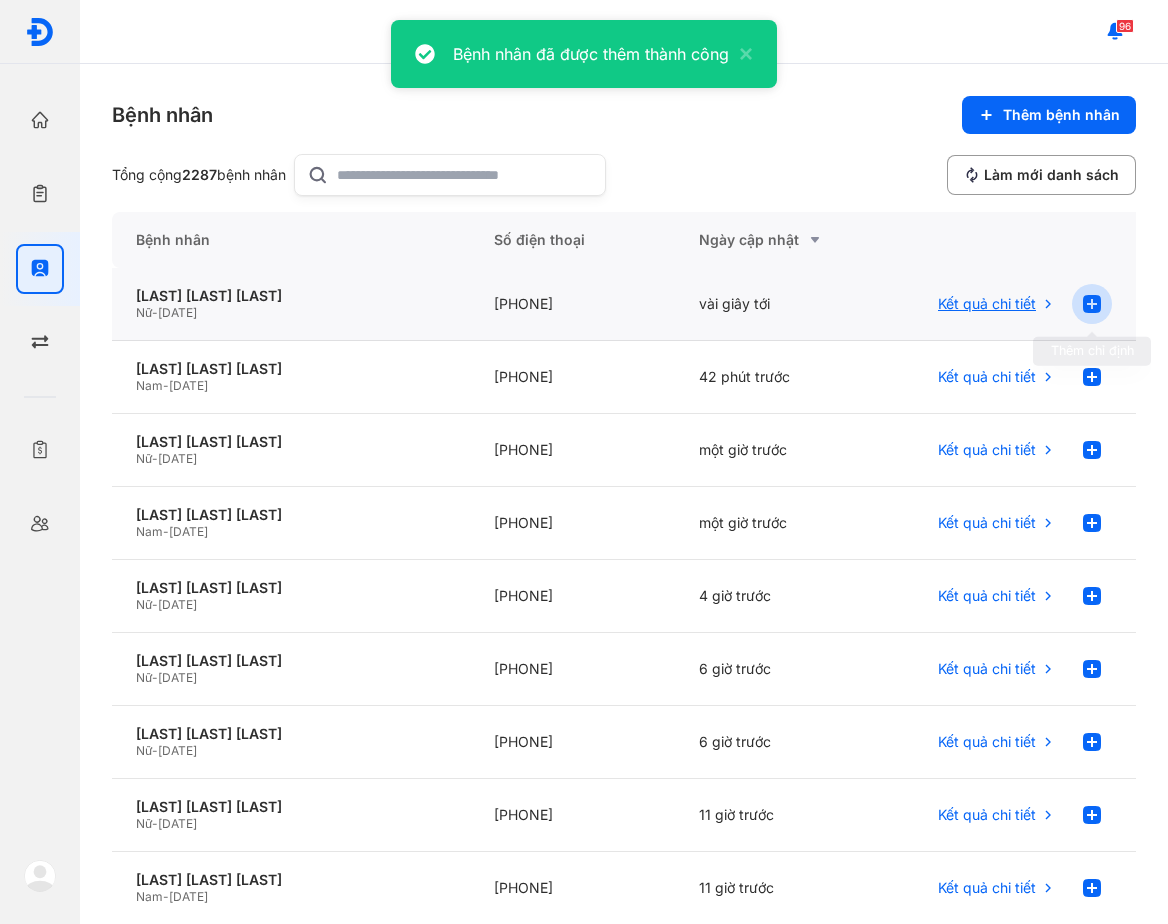 click 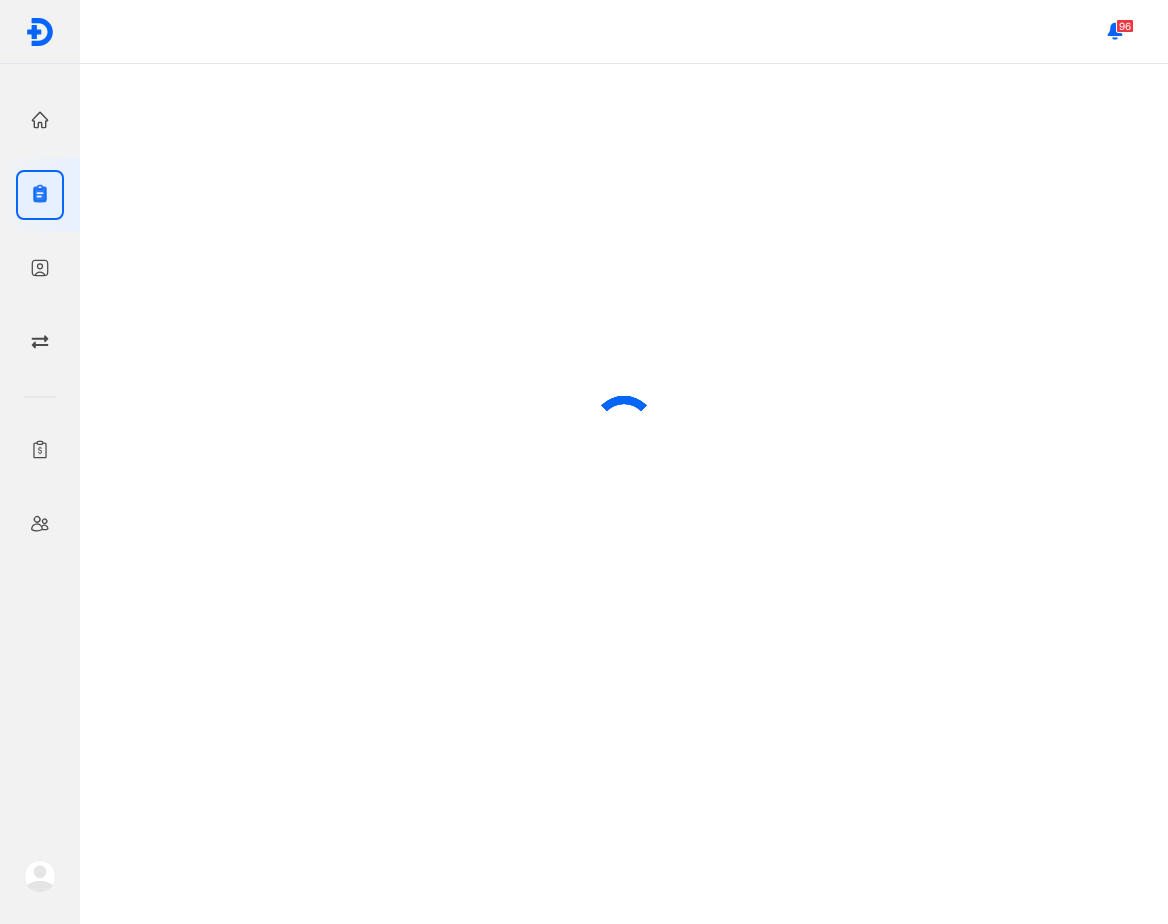 scroll, scrollTop: 0, scrollLeft: 0, axis: both 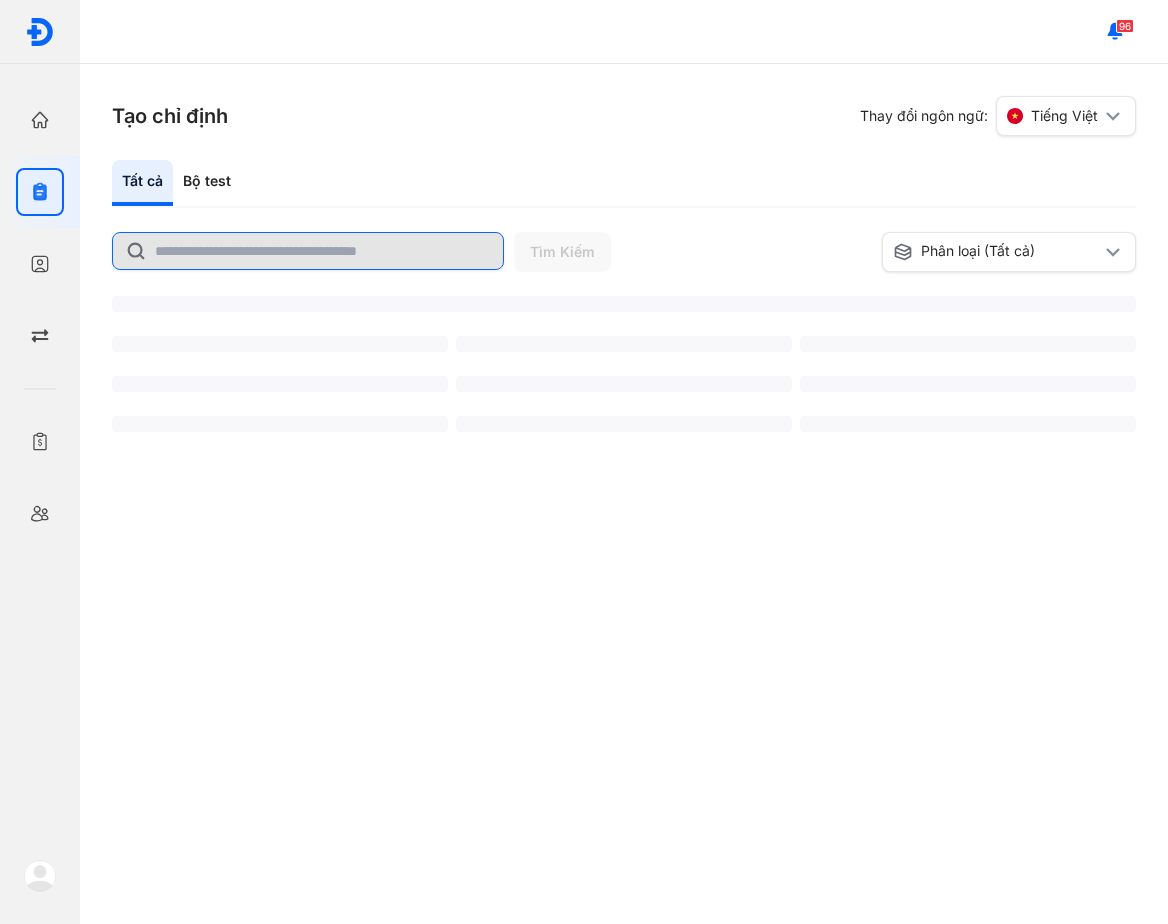 click 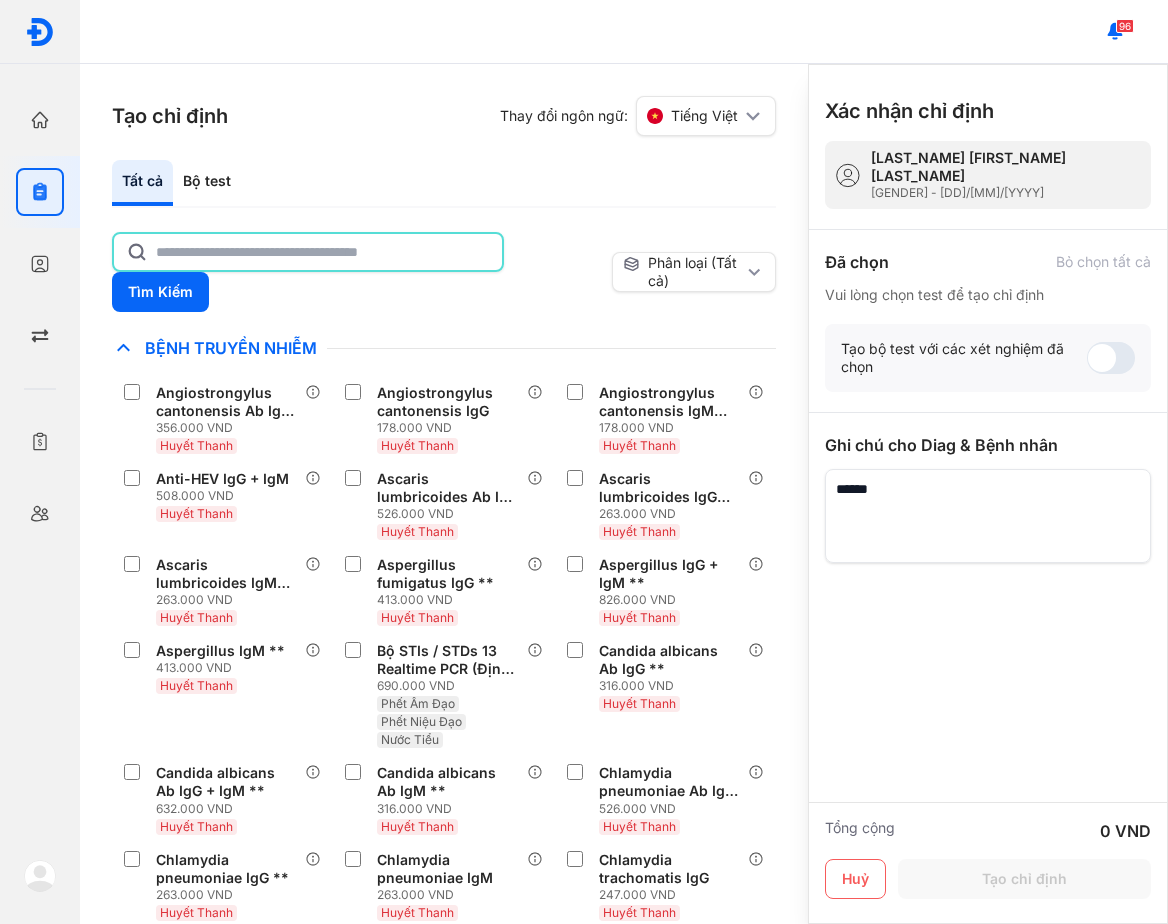 click 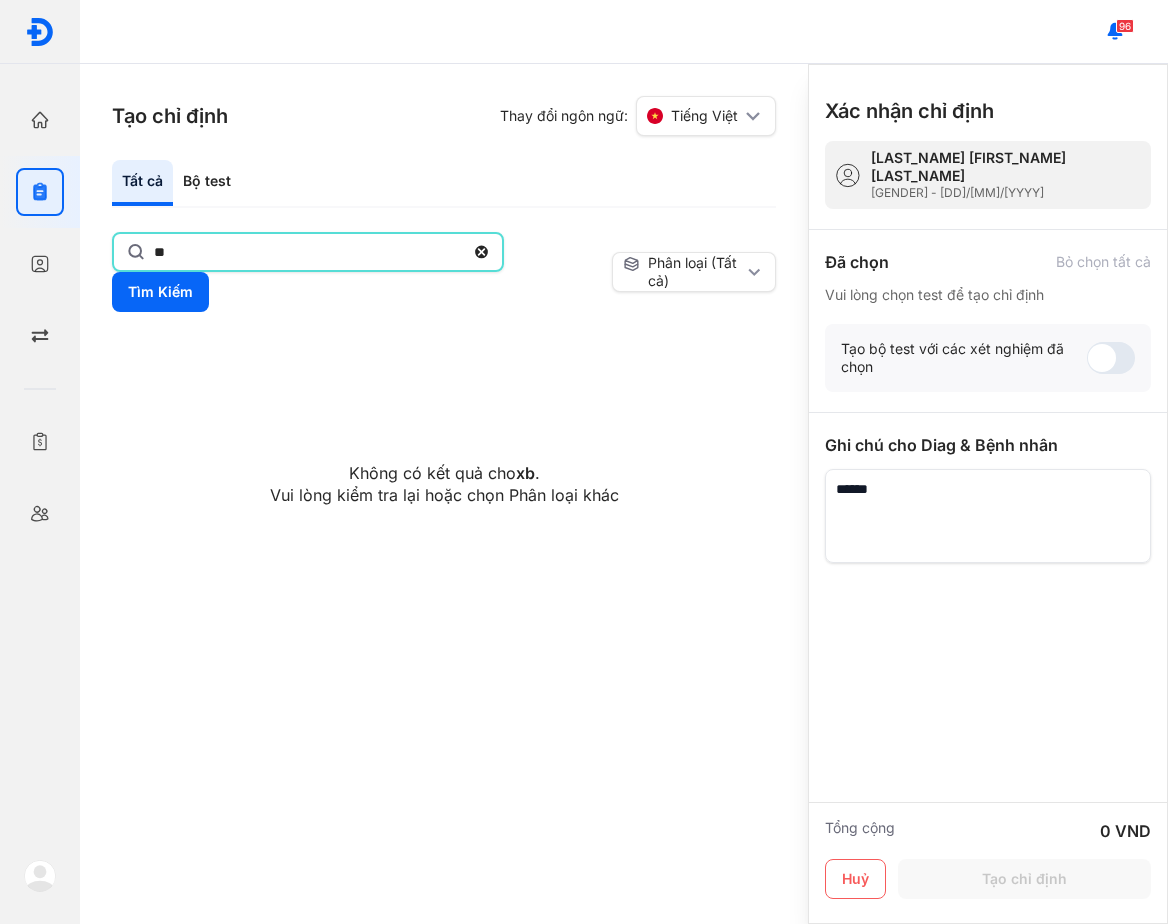 type on "*" 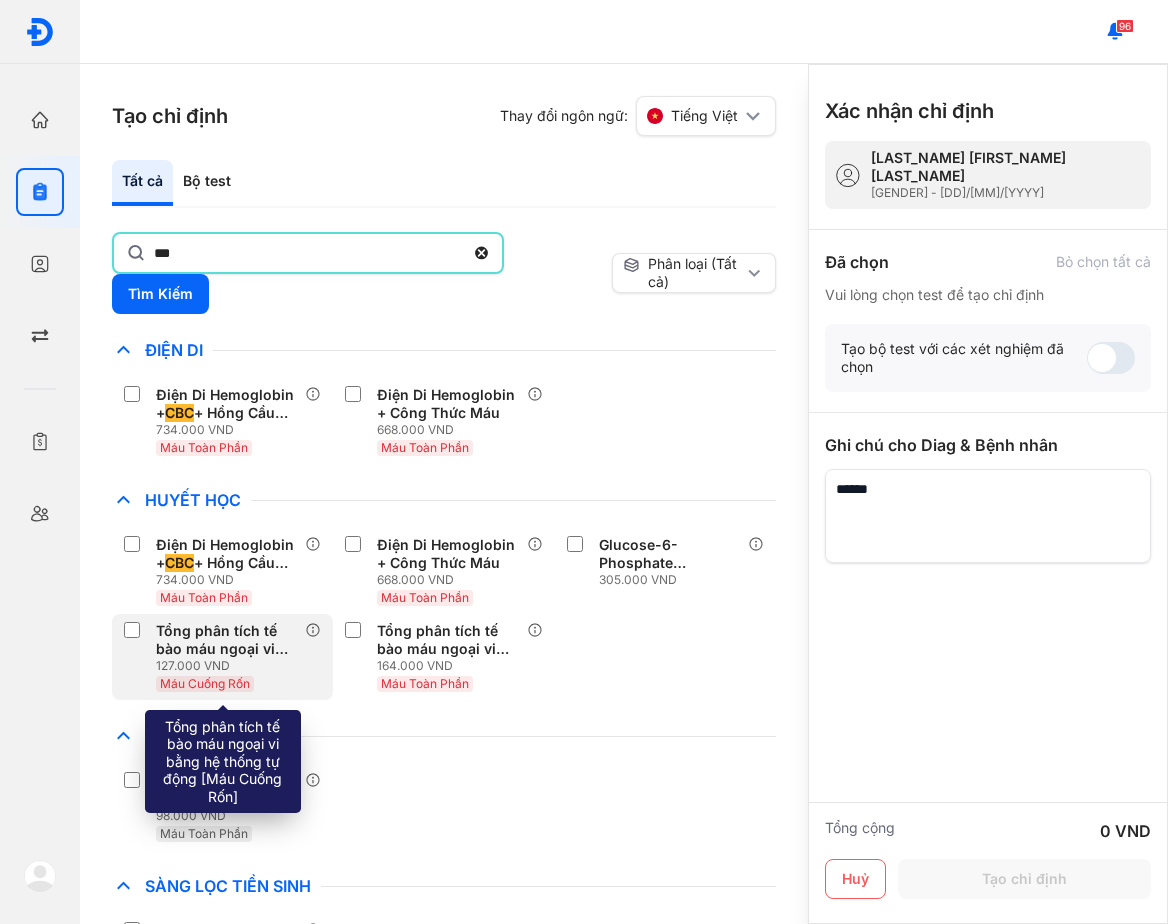 click on "Máu Cuống Rốn" at bounding box center [205, 683] 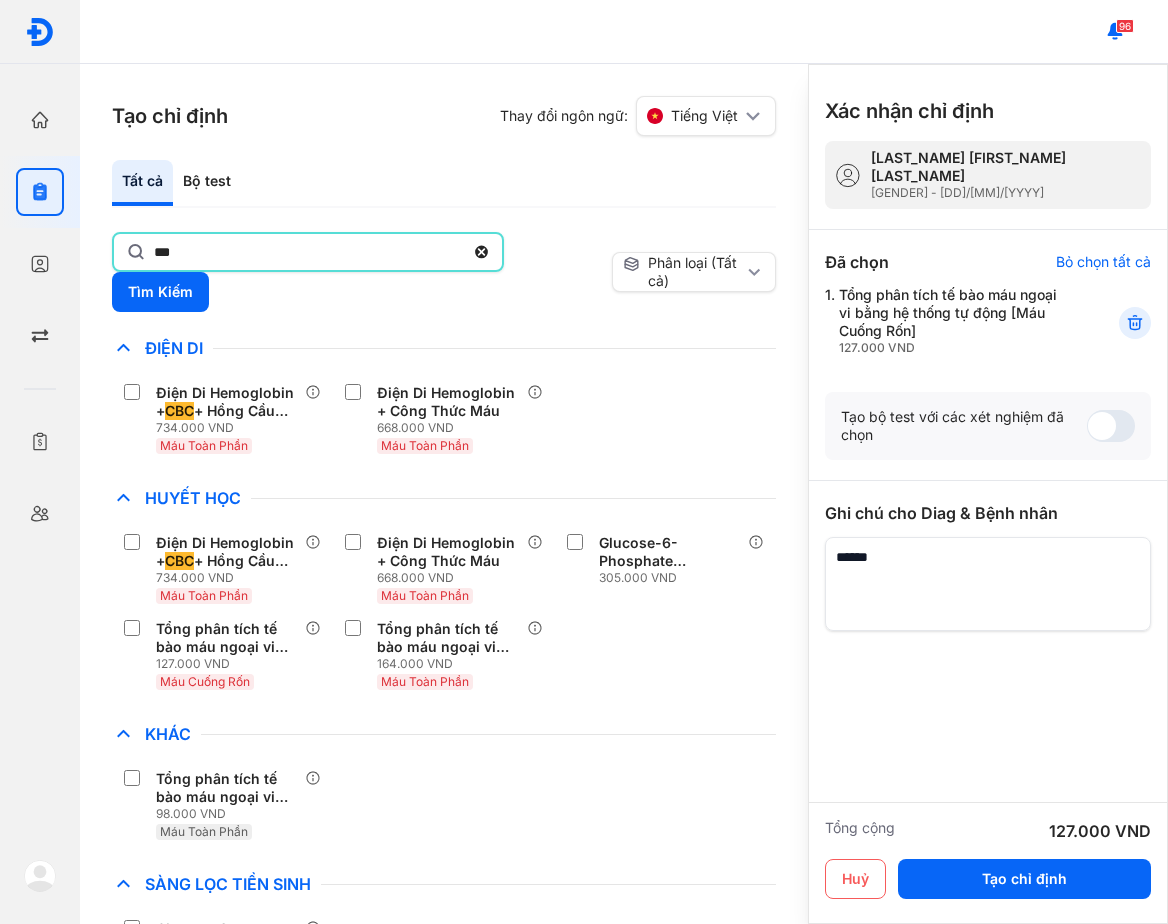 click on "***" 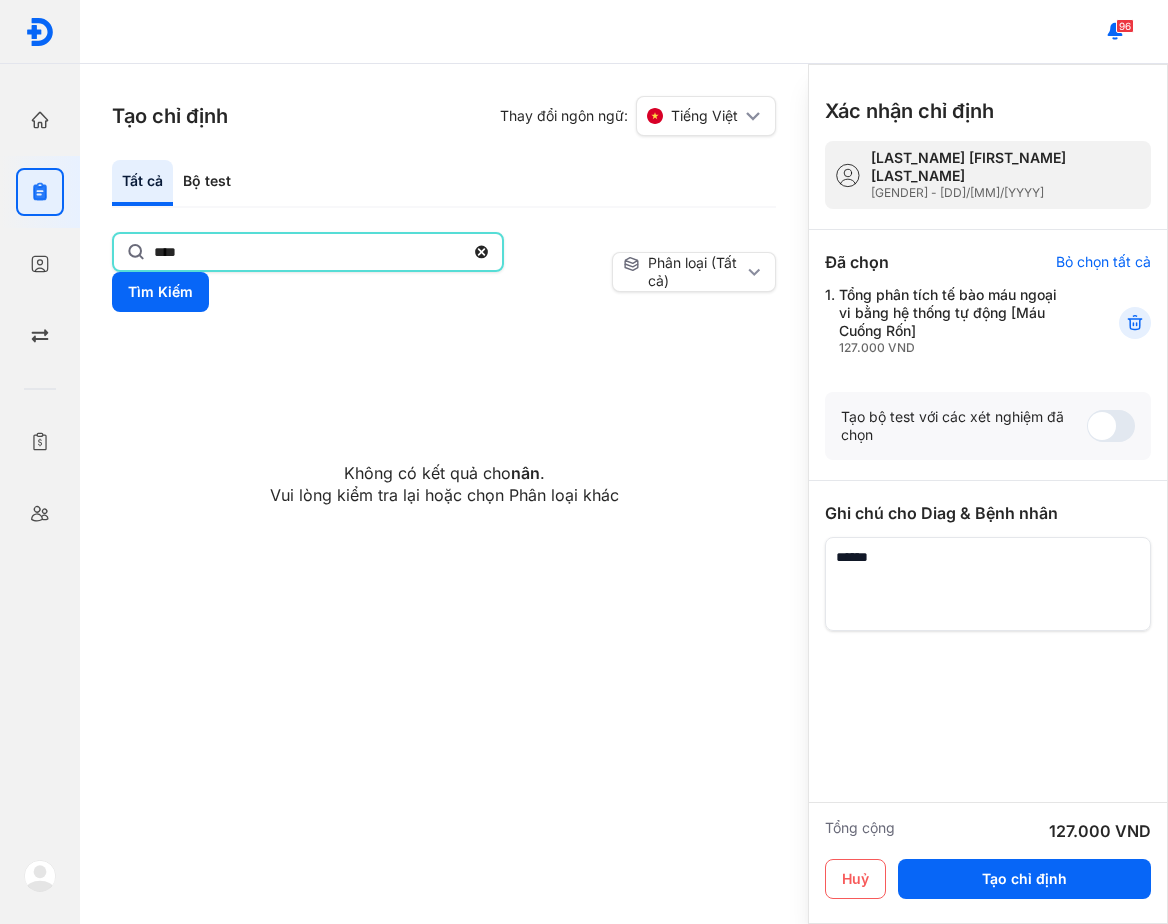 type on "****" 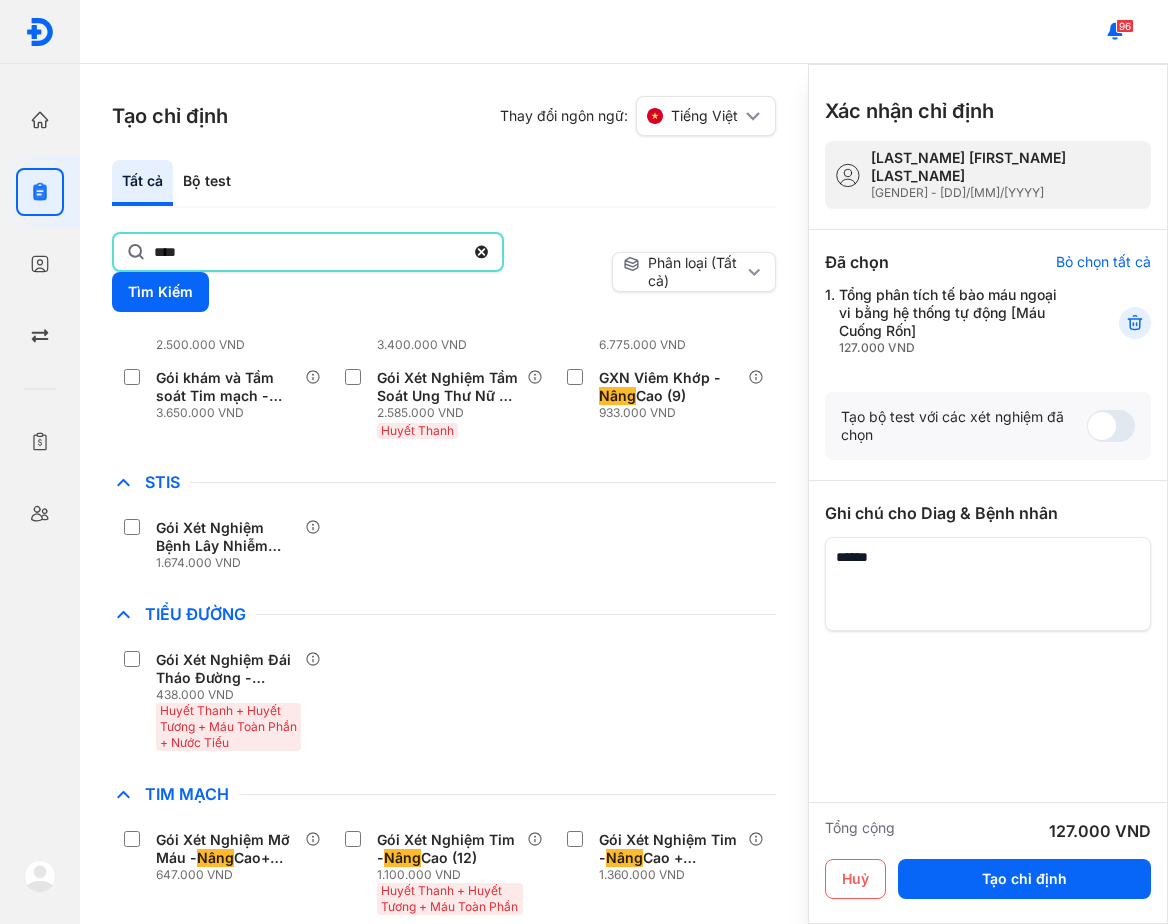 scroll, scrollTop: 1100, scrollLeft: 0, axis: vertical 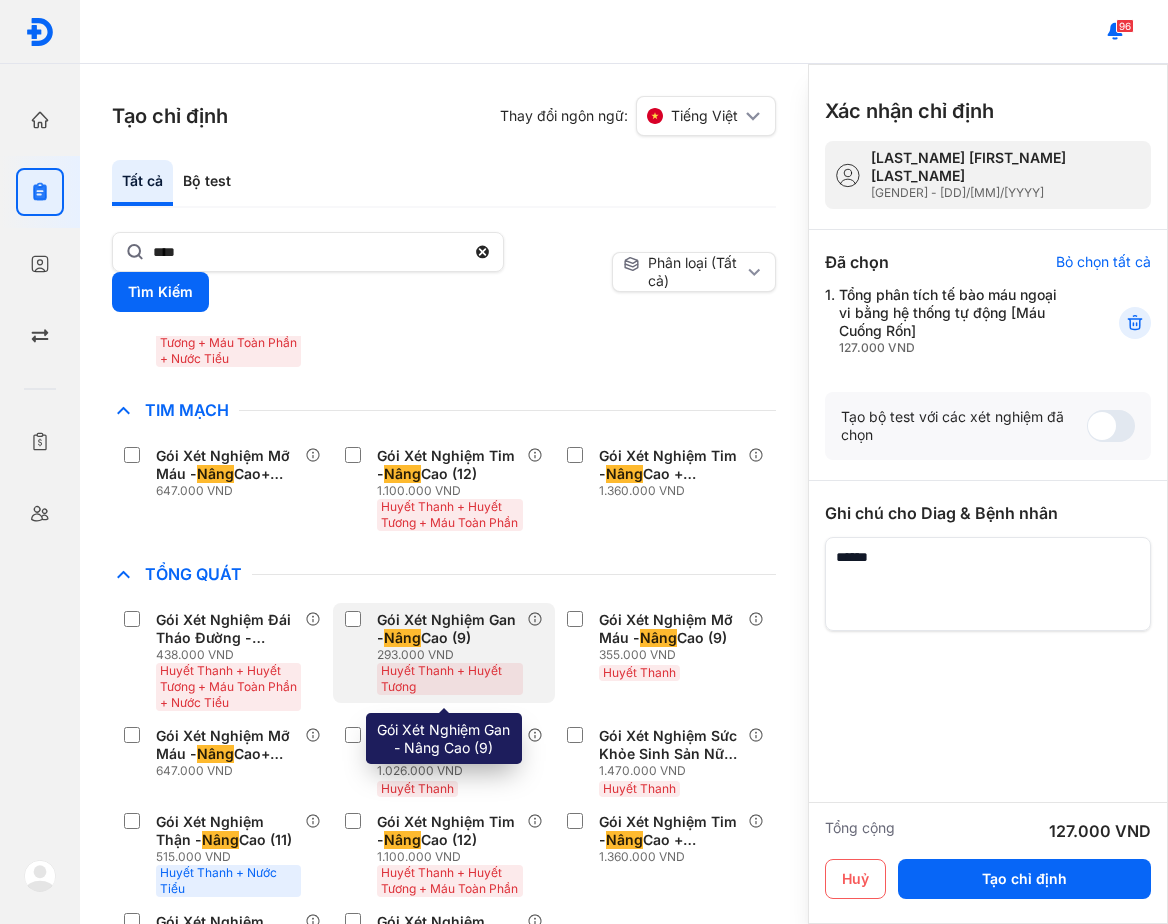 click on "293.000 VND" at bounding box center [451, 655] 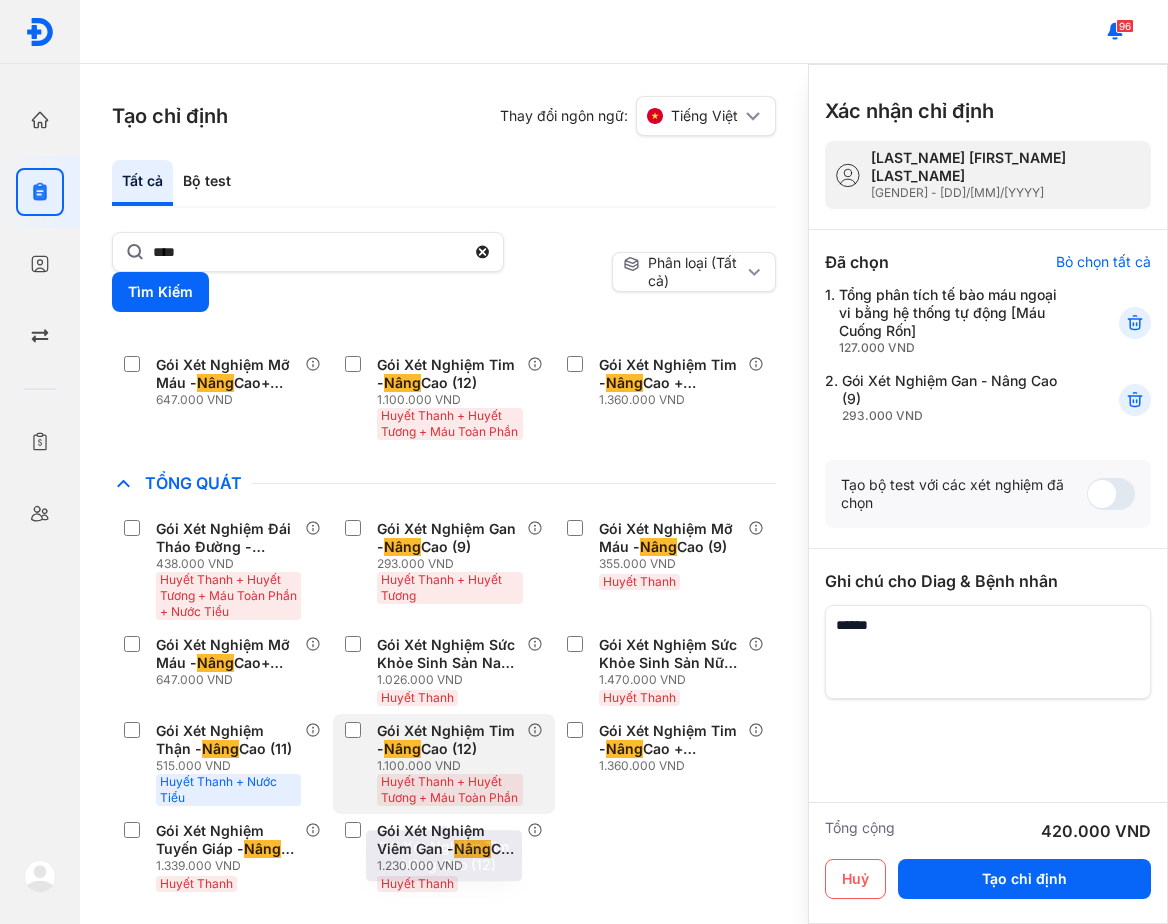 scroll, scrollTop: 1223, scrollLeft: 0, axis: vertical 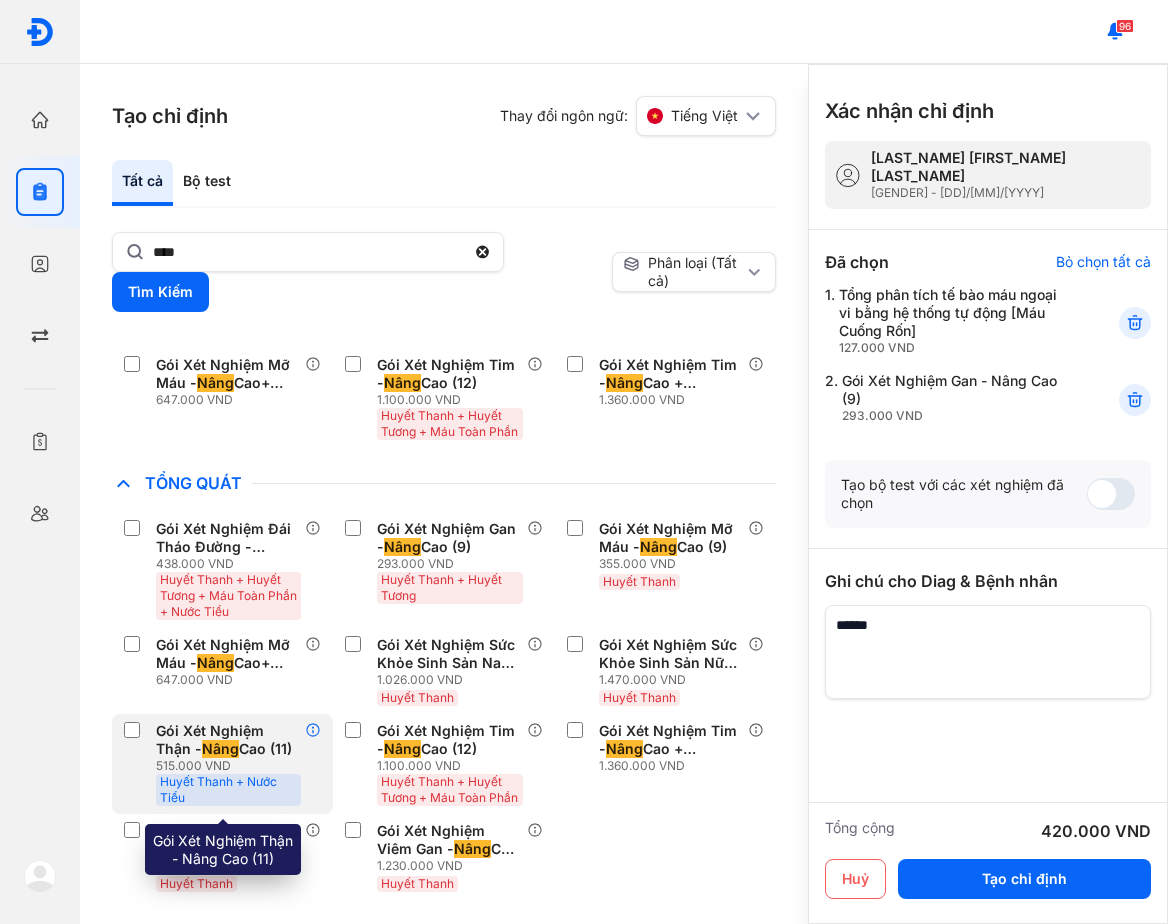 click 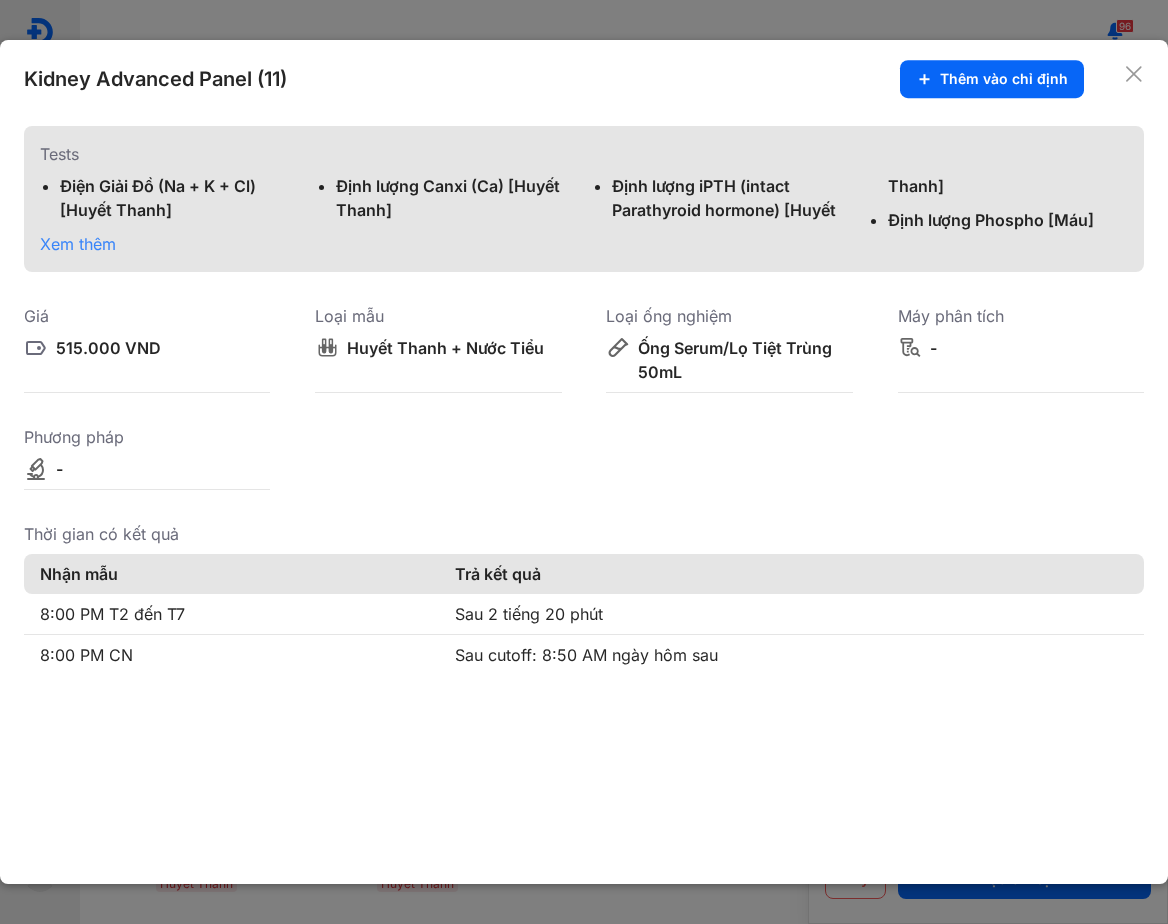 click on "Xem thêm" at bounding box center (78, 244) 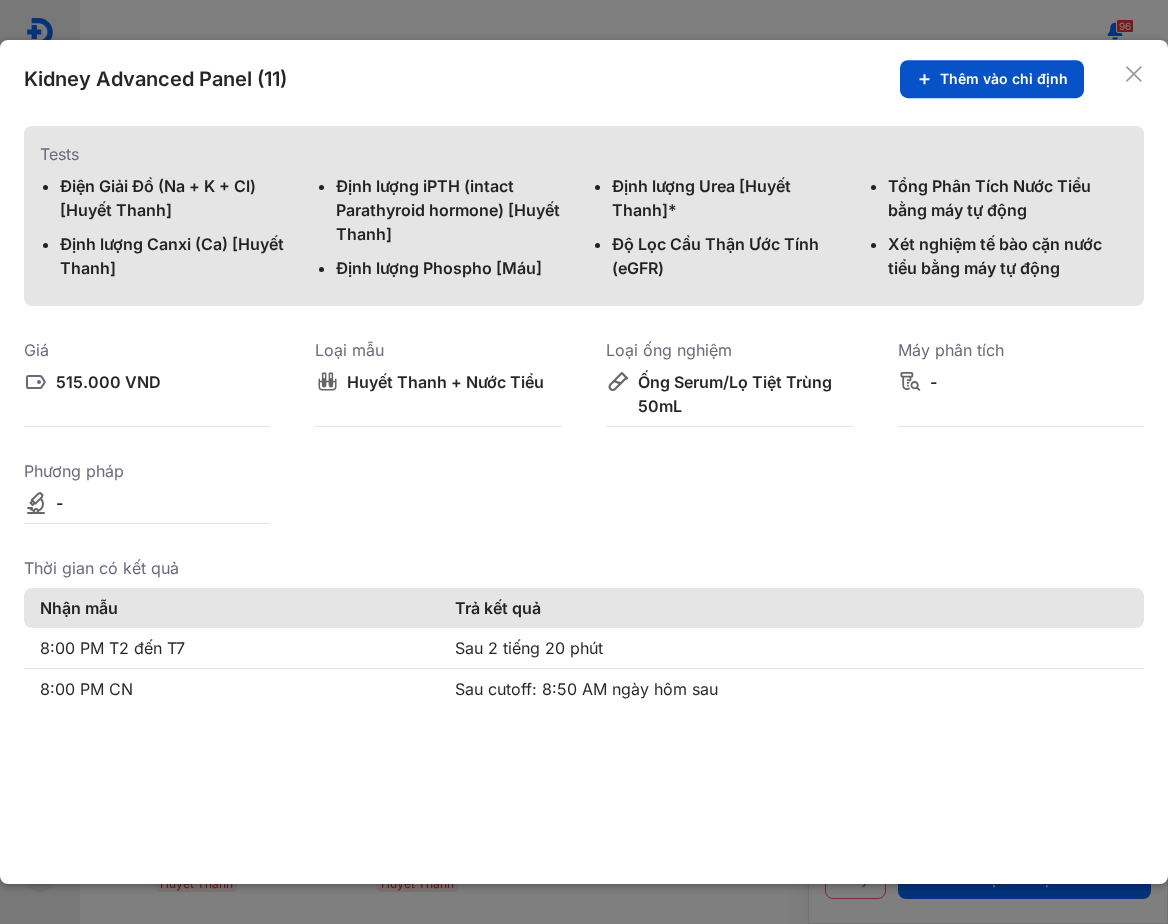 click on "Thêm vào chỉ định" 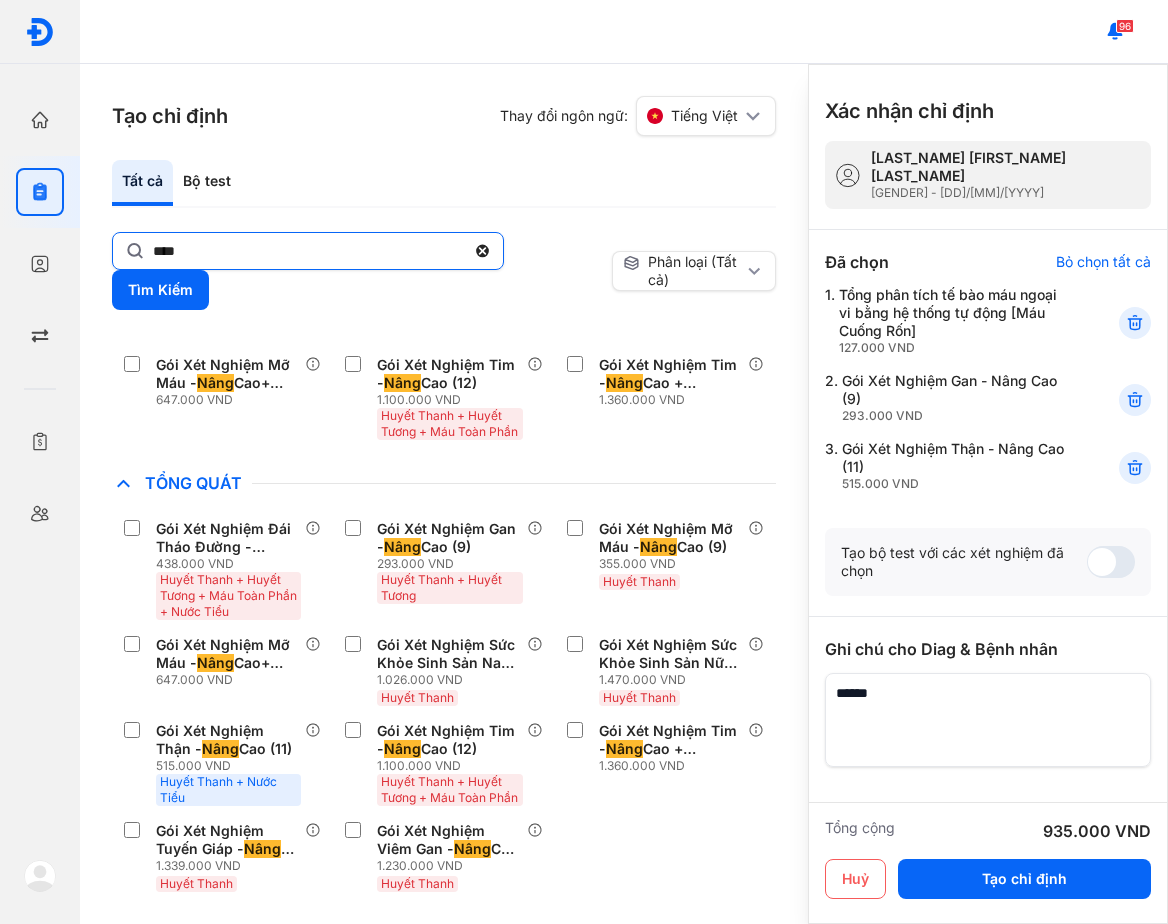 click on "****" 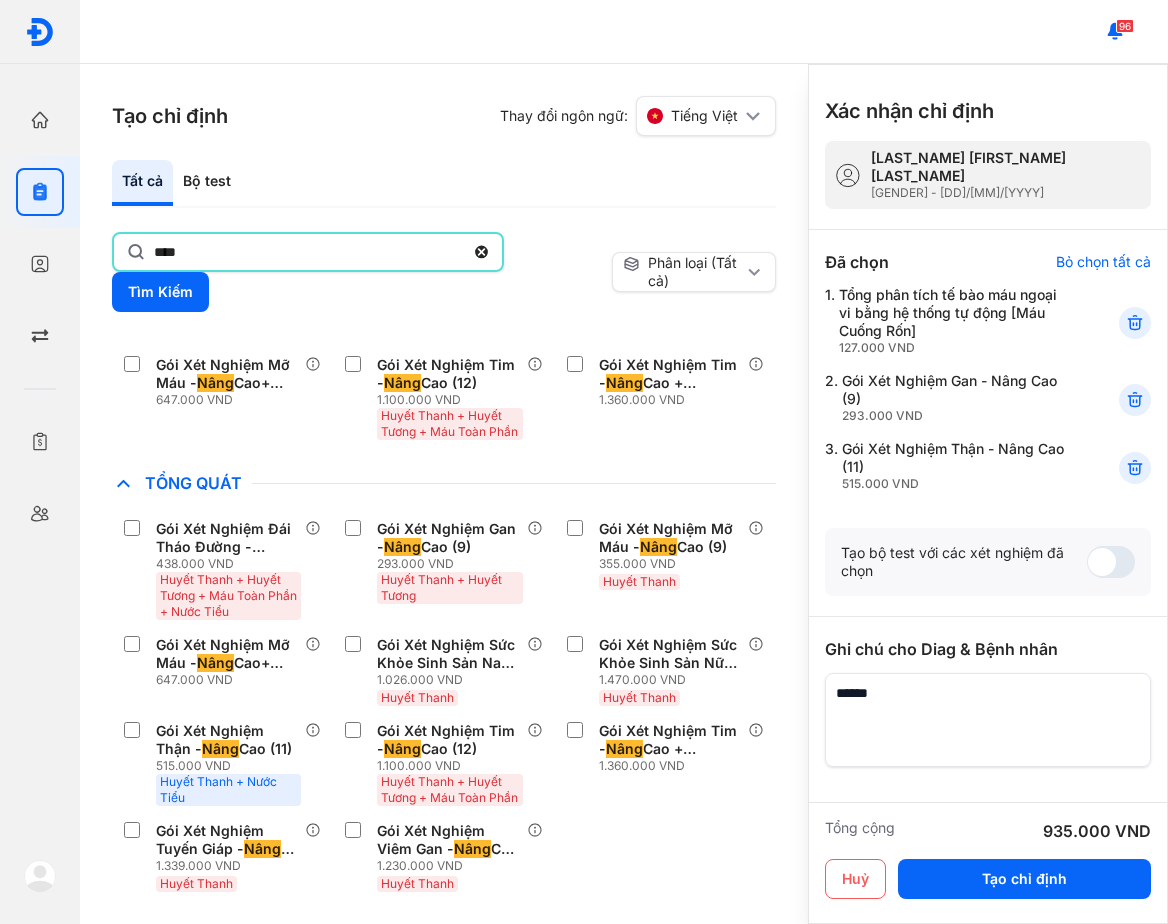 click on "****" 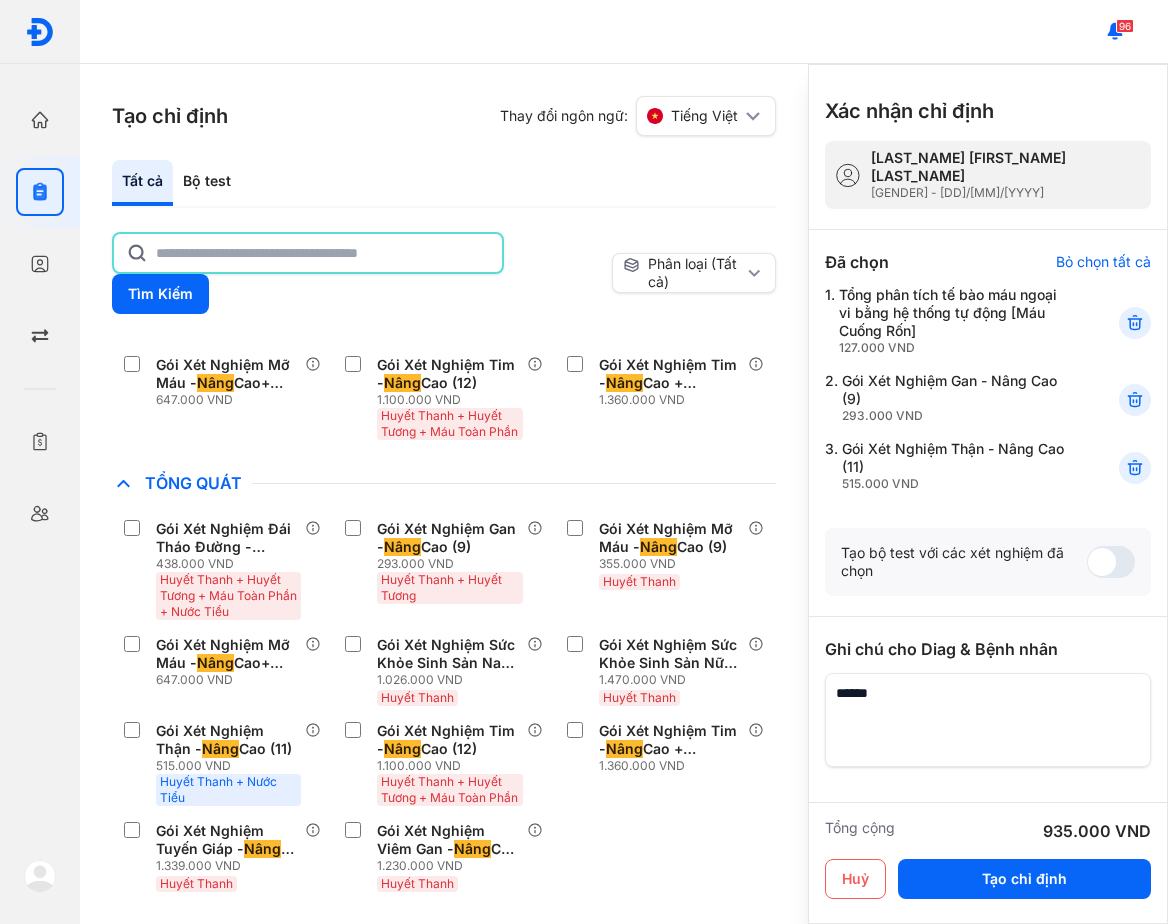click on "Tất cả Bộ test" at bounding box center [444, 184] 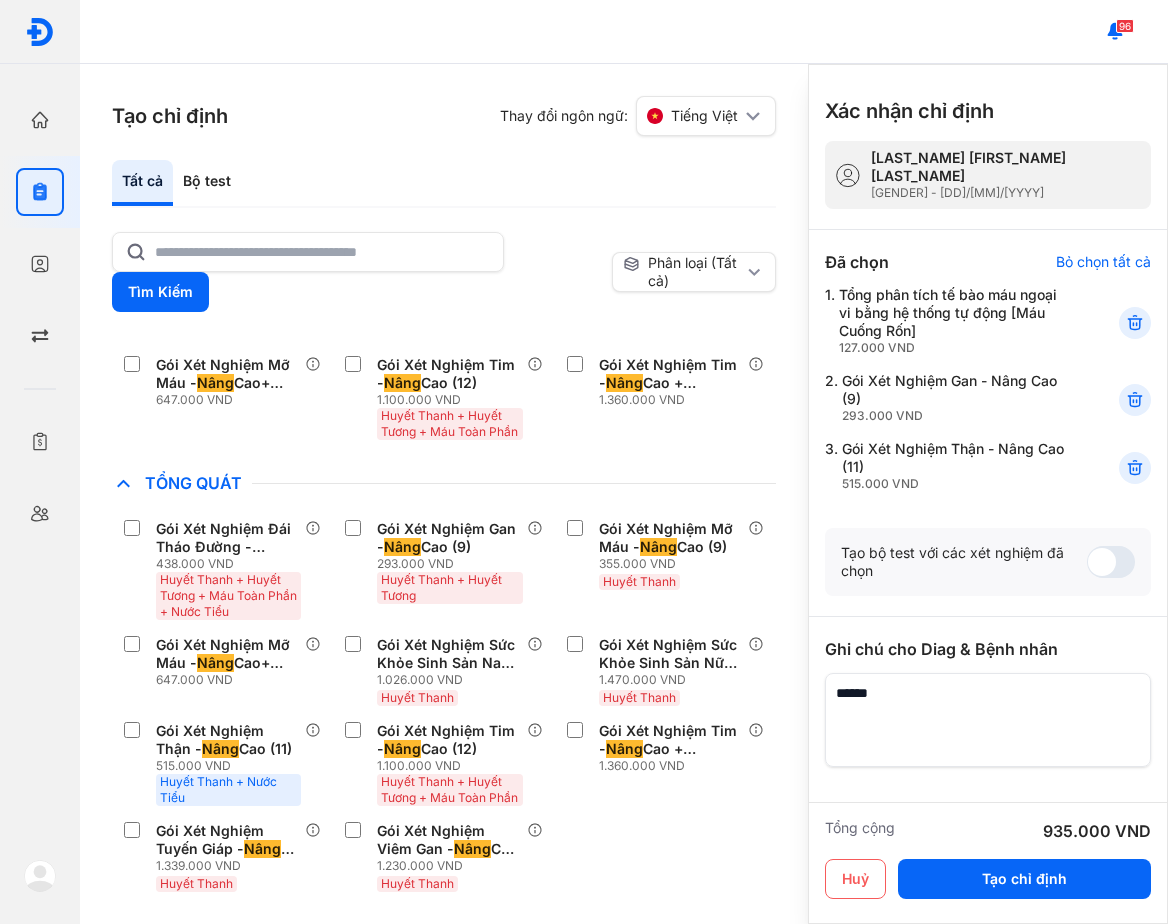 click on "Tất cả Bộ test" at bounding box center [444, 184] 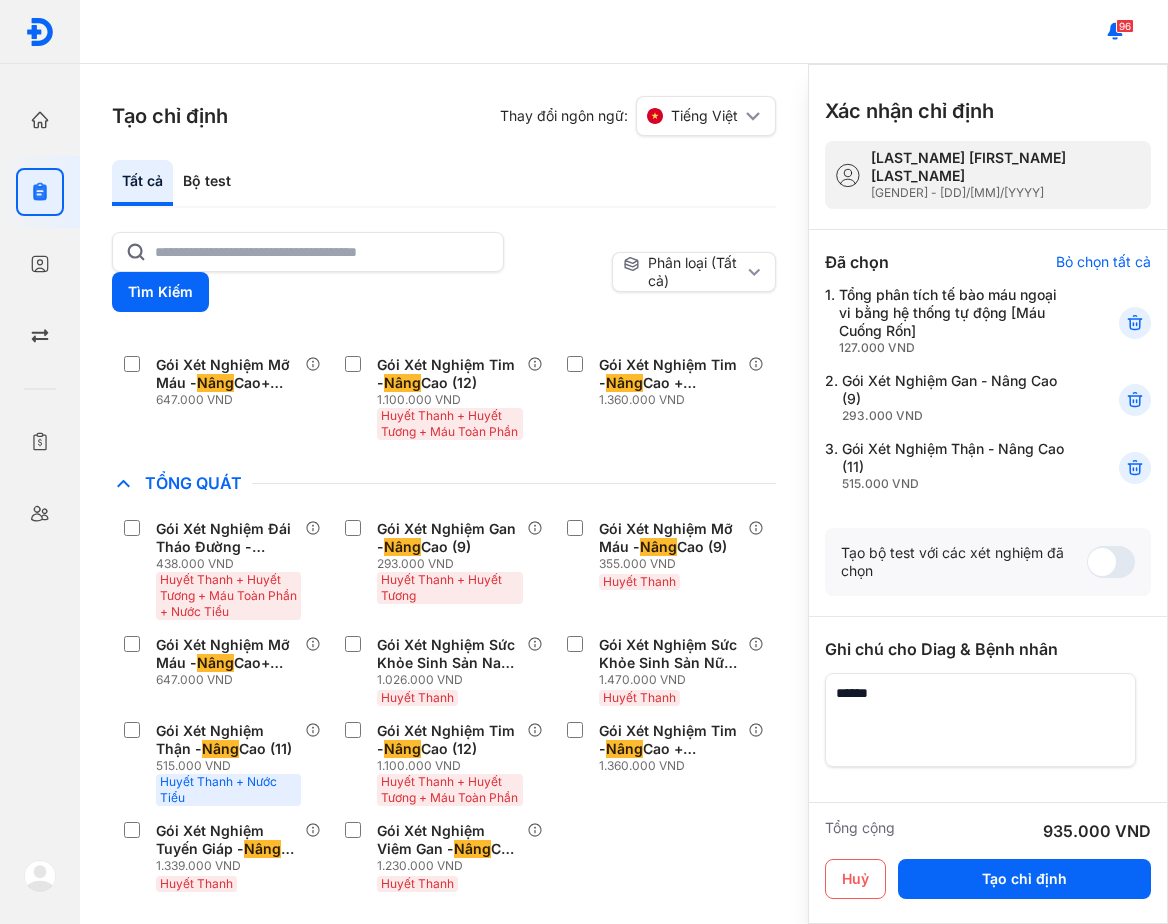 scroll, scrollTop: 66, scrollLeft: 0, axis: vertical 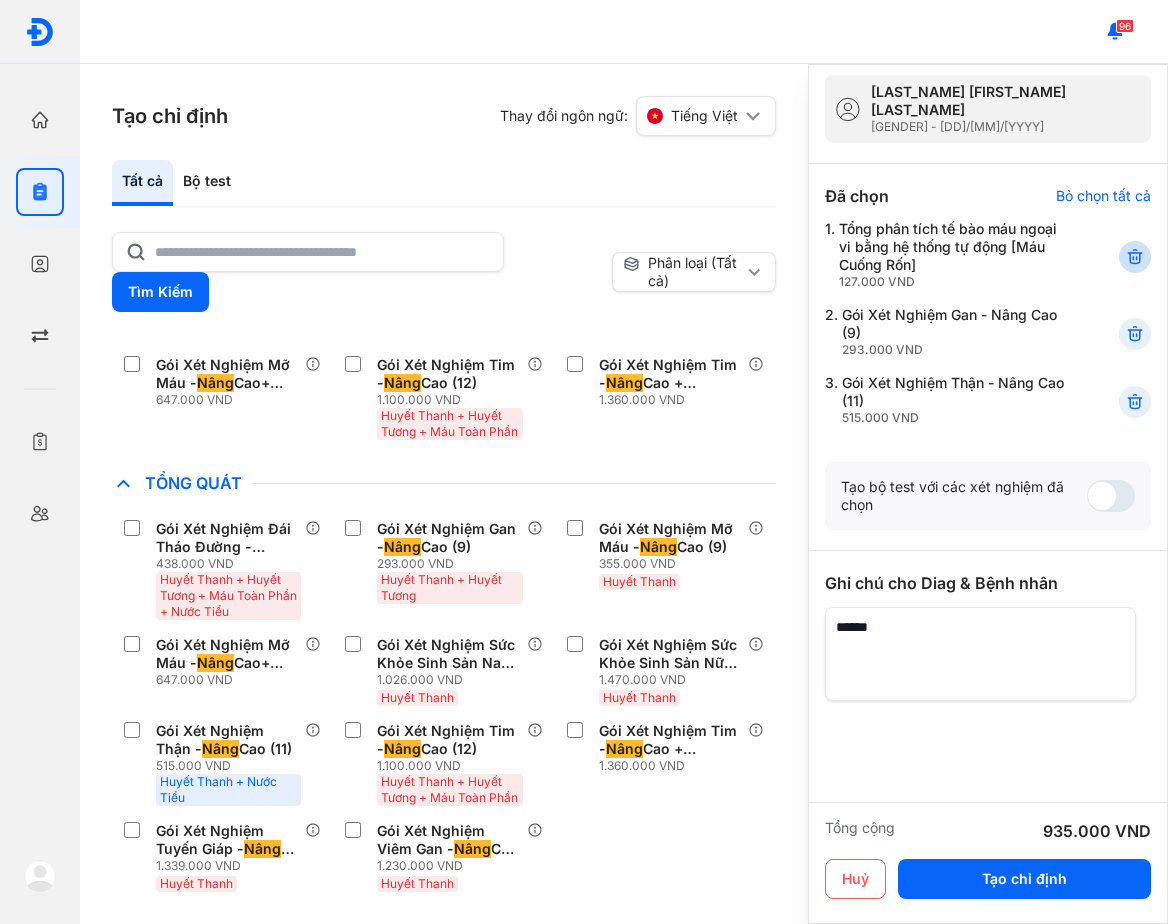 click 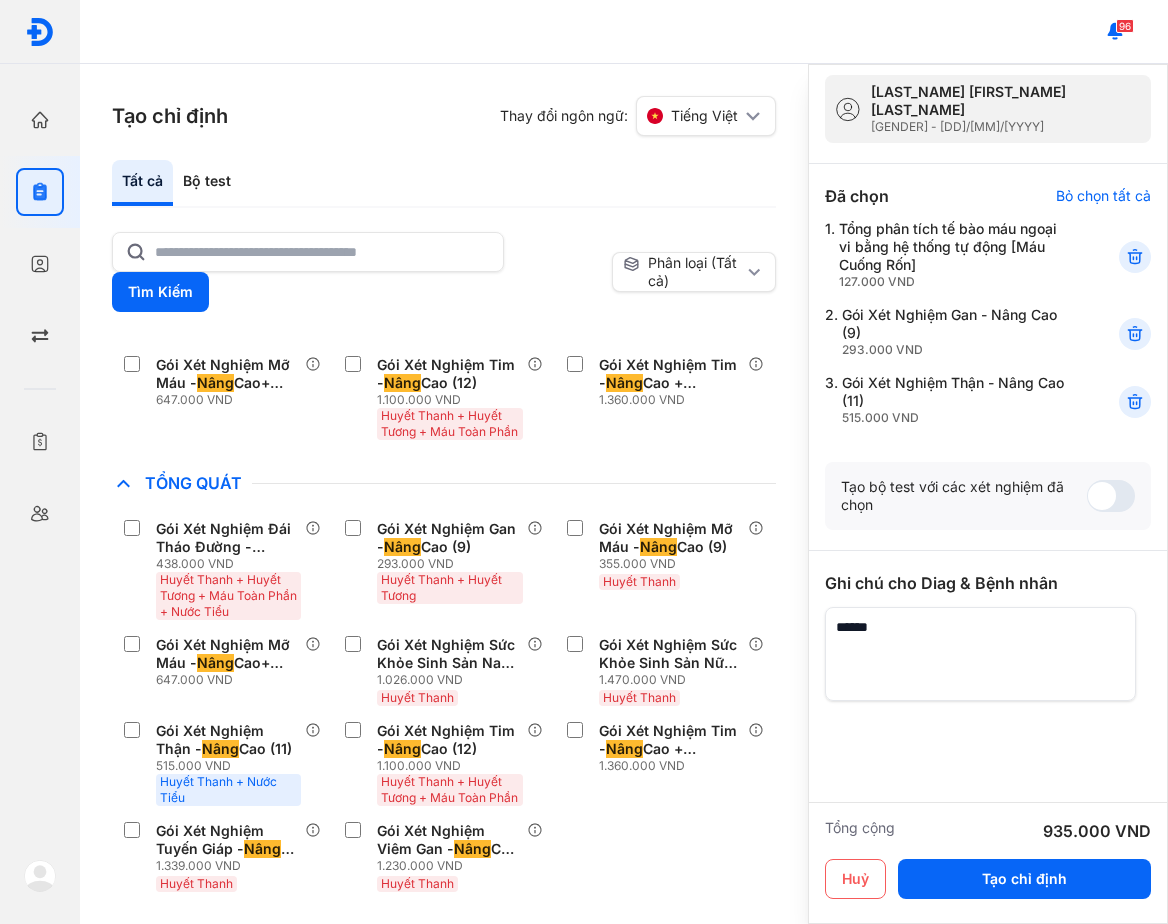 scroll, scrollTop: 0, scrollLeft: 0, axis: both 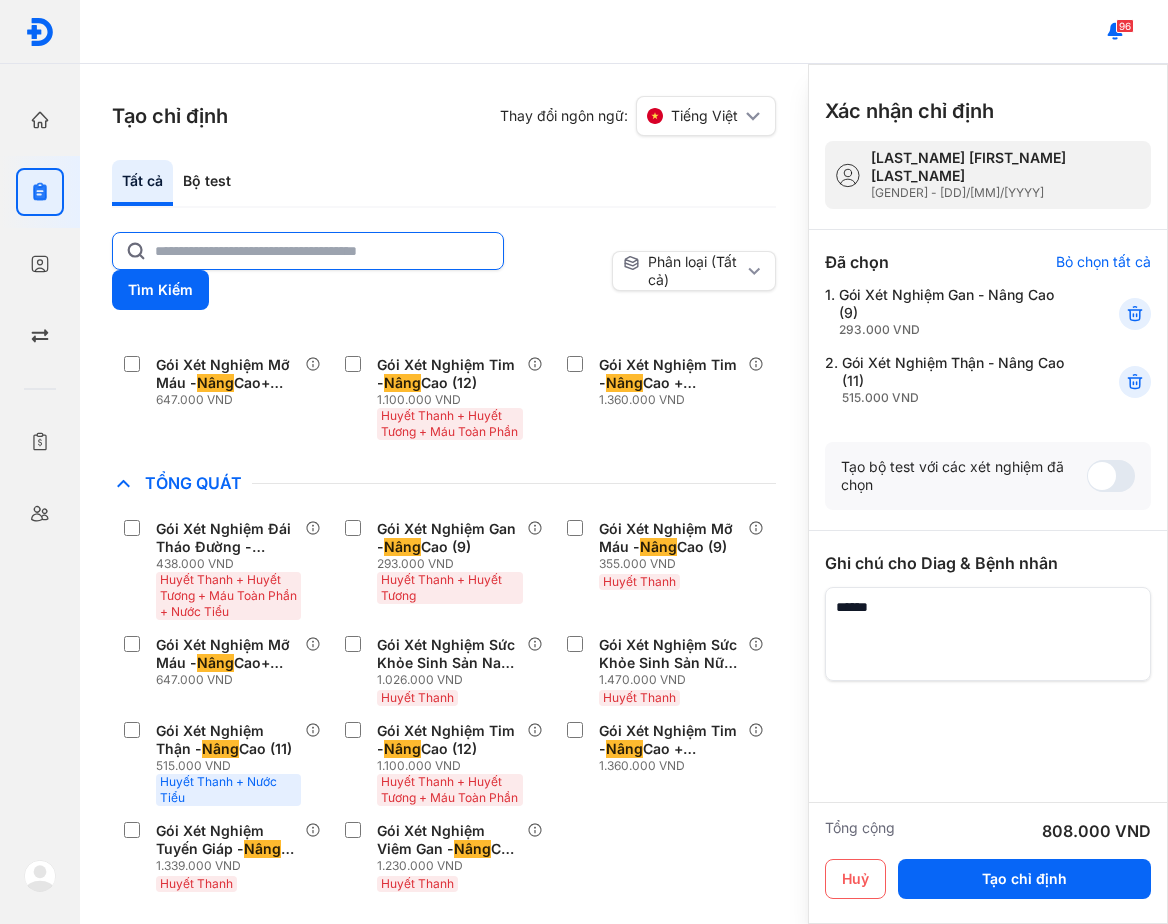 click 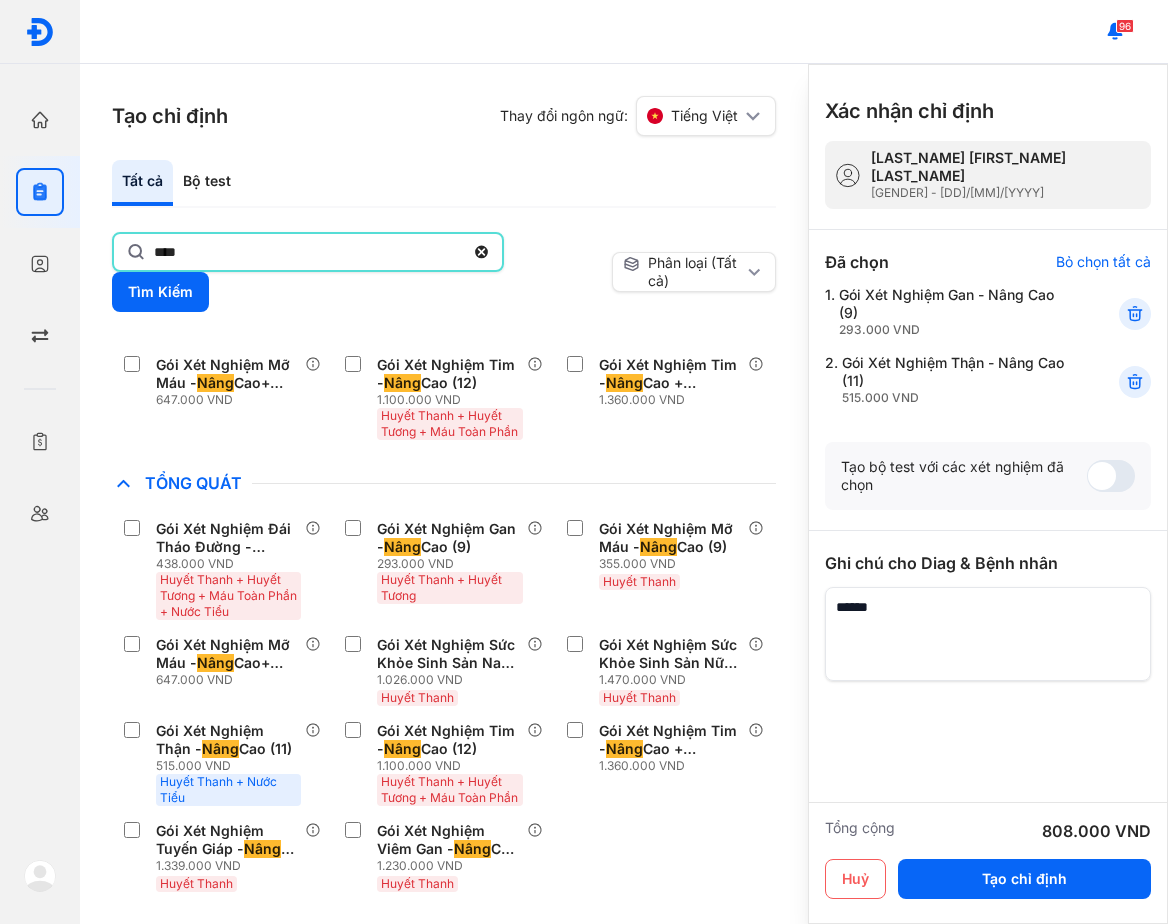 scroll, scrollTop: 0, scrollLeft: 0, axis: both 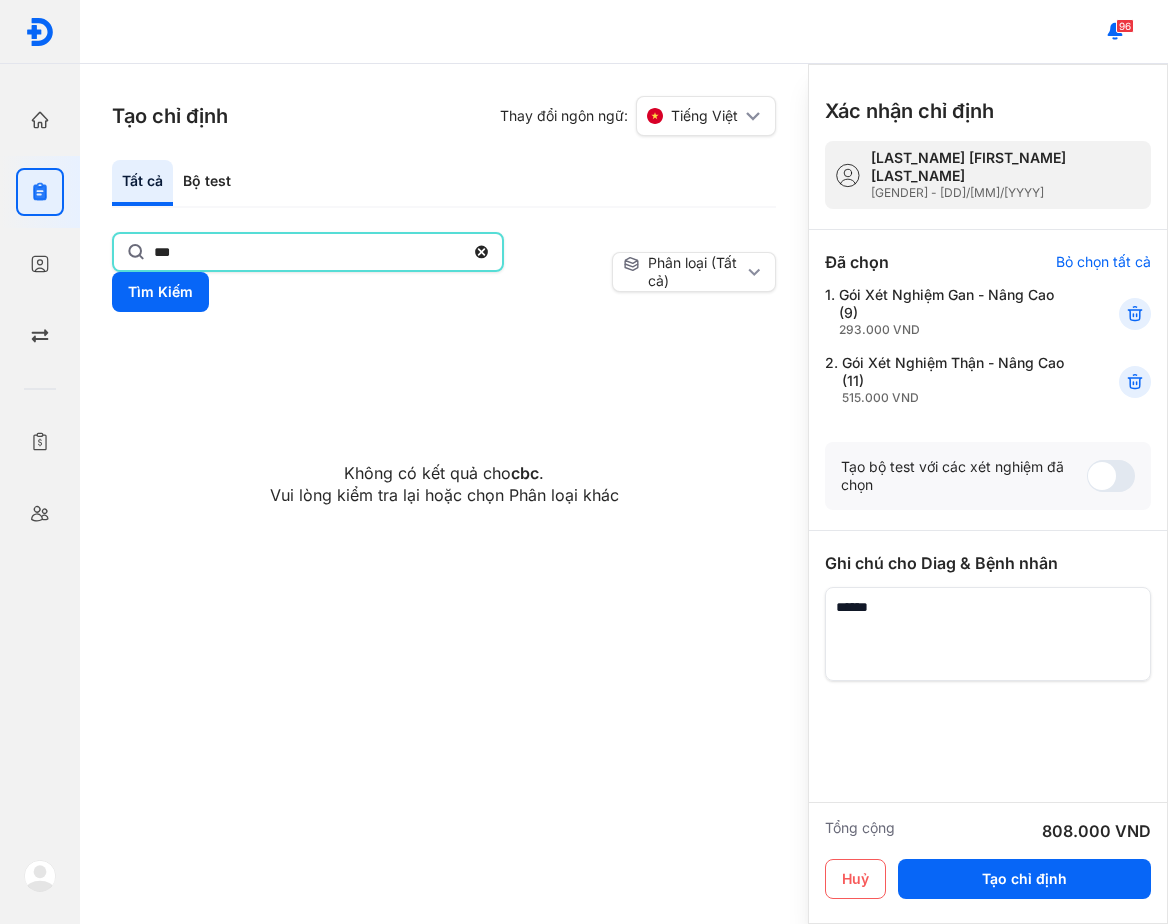 type on "***" 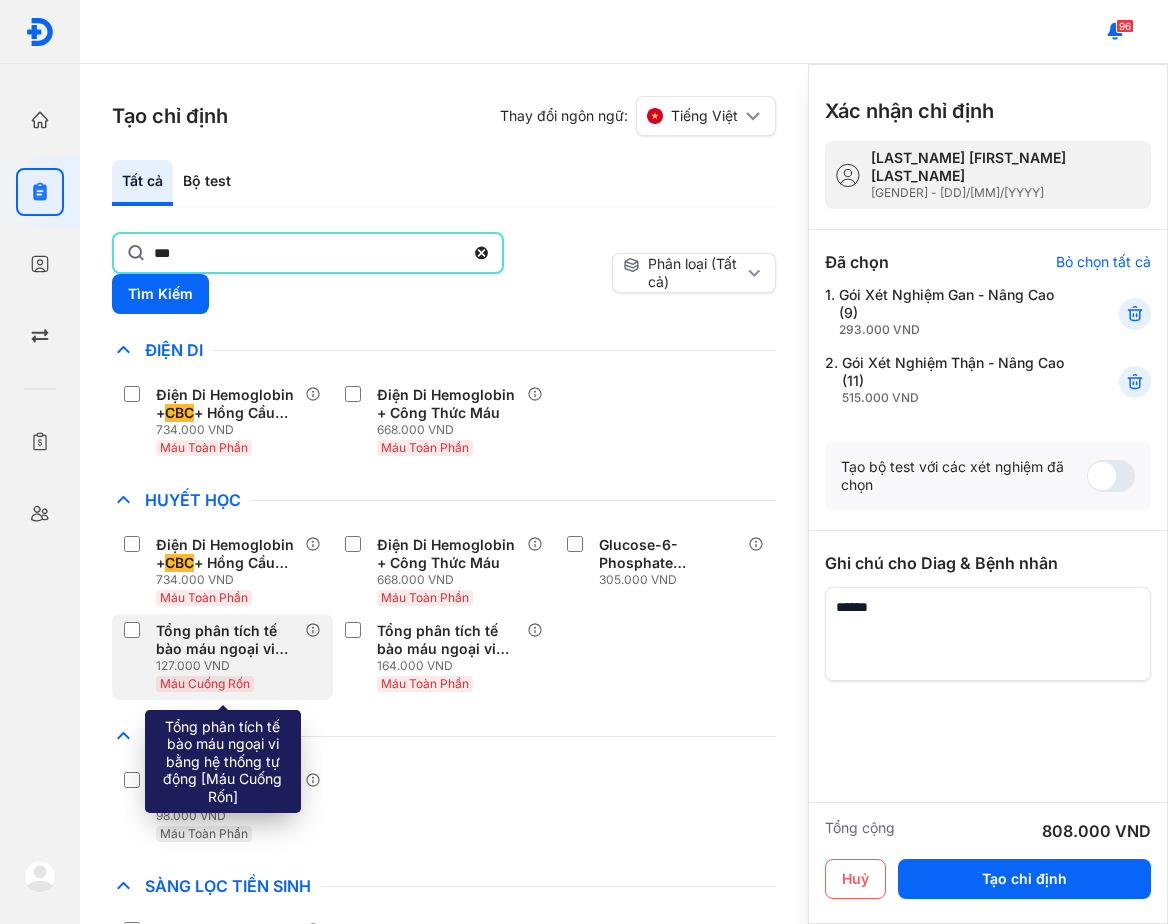 click on "127.000 VND" at bounding box center (230, 666) 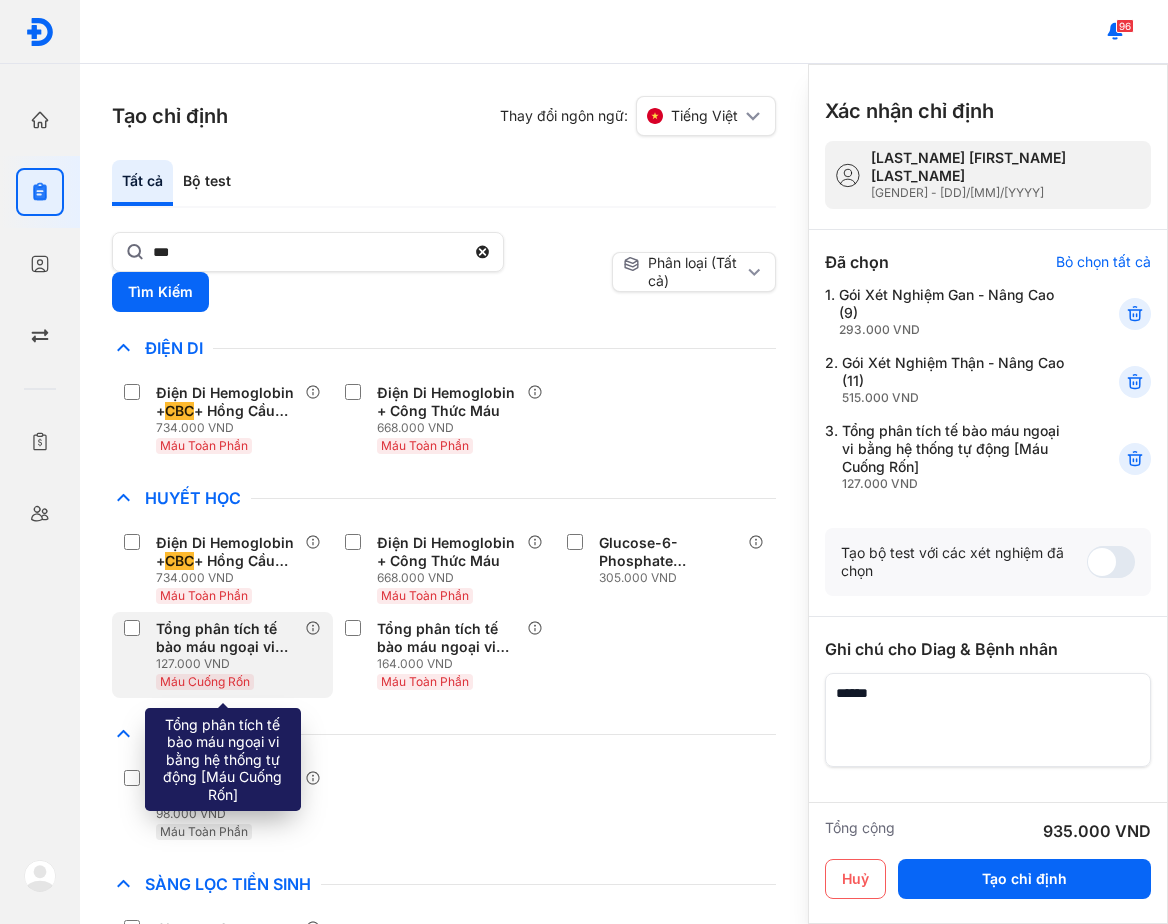 click on "127.000 VND" at bounding box center (230, 664) 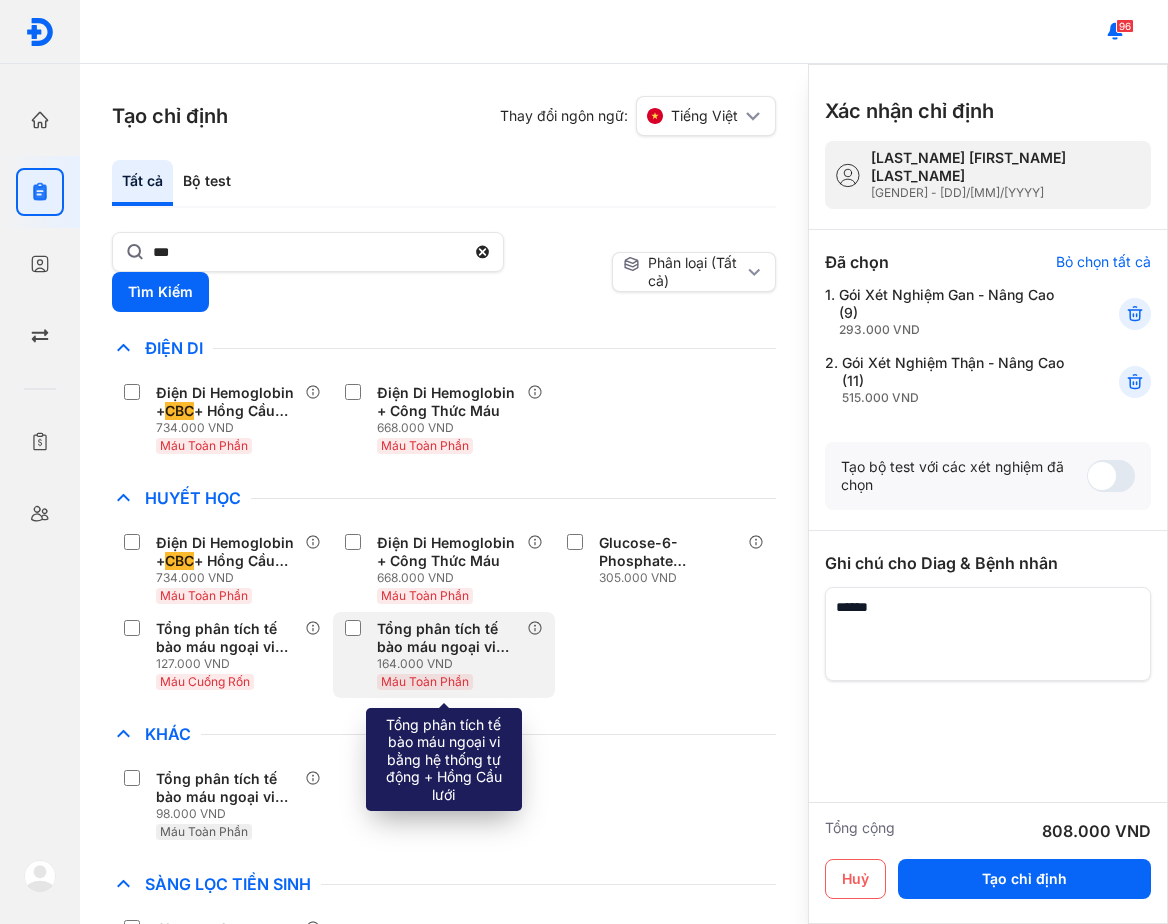click on "Tổng phân tích tế bào máu ngoại vi bằng hệ thống tự động + Hồng Cầu lưới" at bounding box center [447, 638] 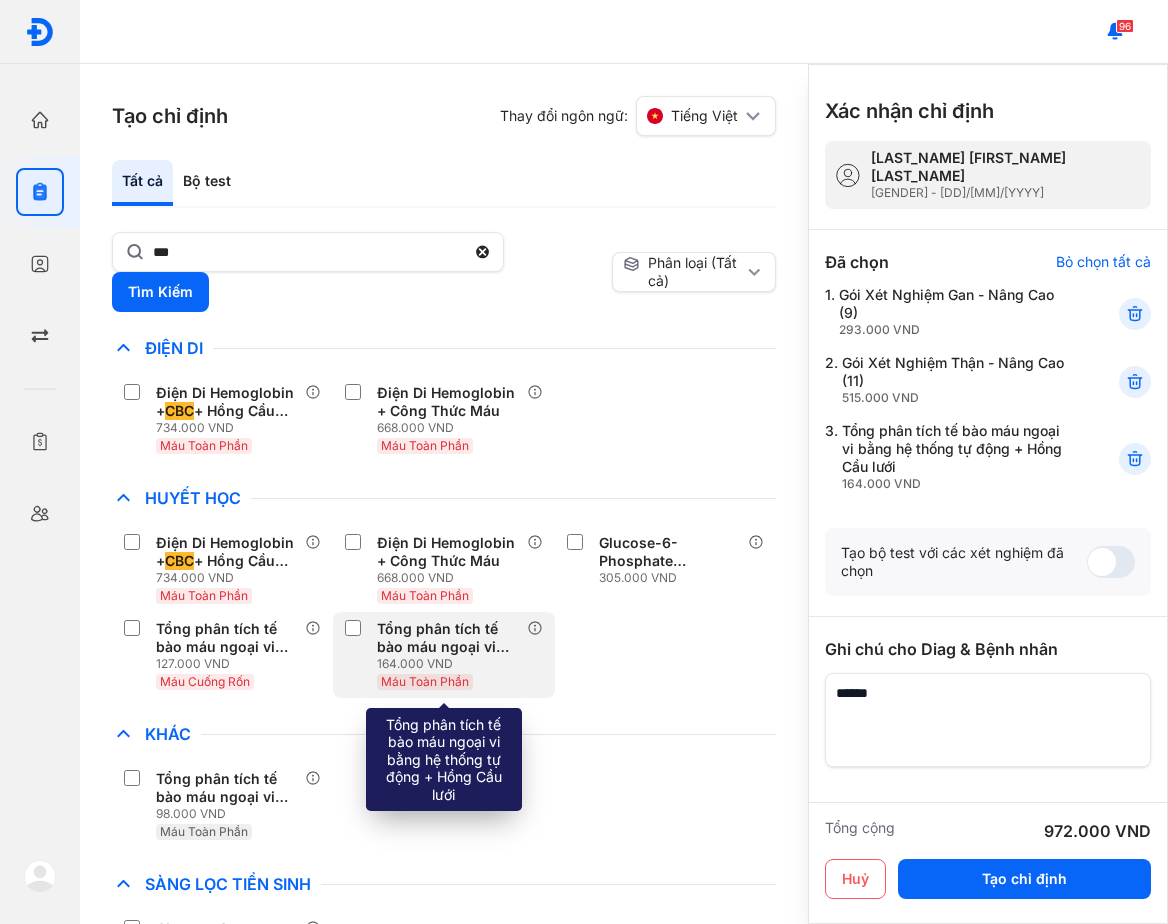 click on "Tổng phân tích tế bào máu ngoại vi bằng hệ thống tự động + Hồng Cầu lưới" at bounding box center [447, 638] 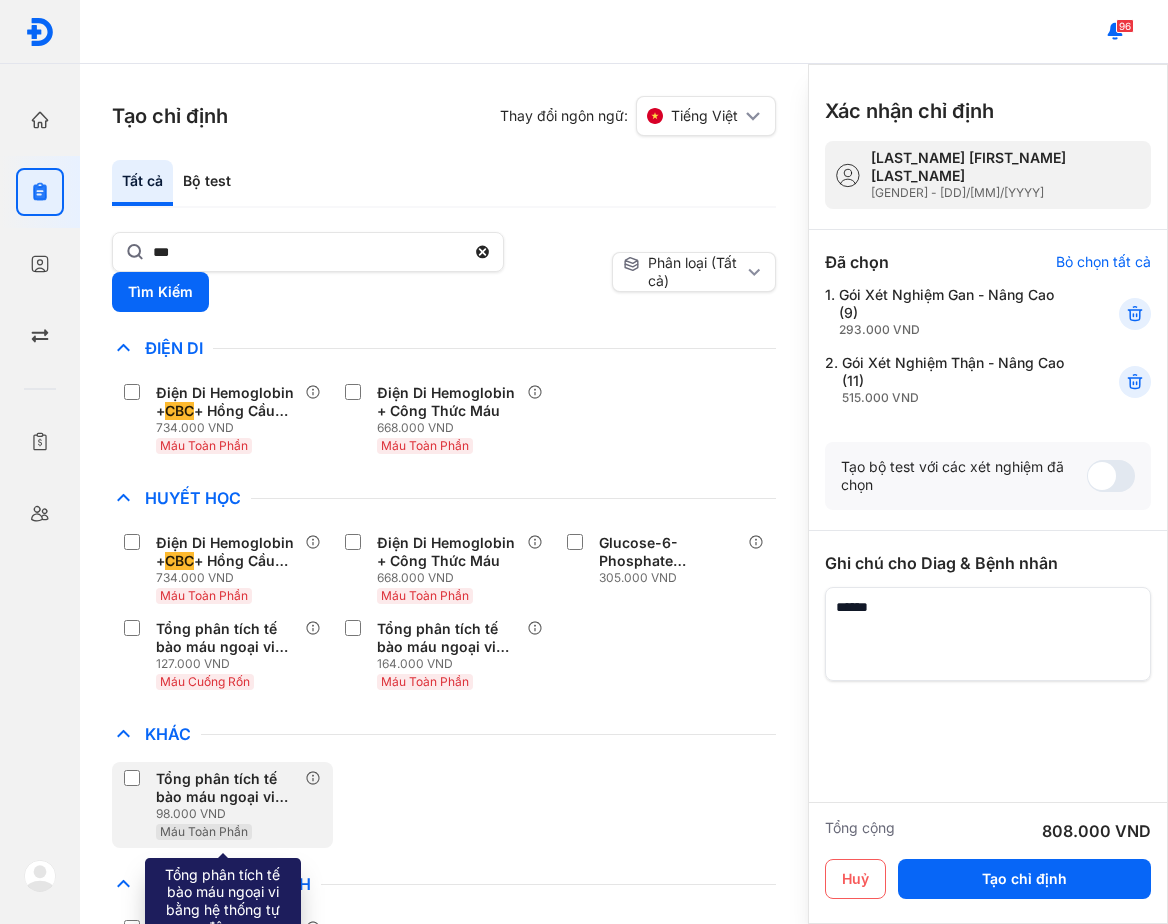 click on "Tổng phân tích tế bào máu ngoại vi bằng hệ thống tự động" at bounding box center (226, 788) 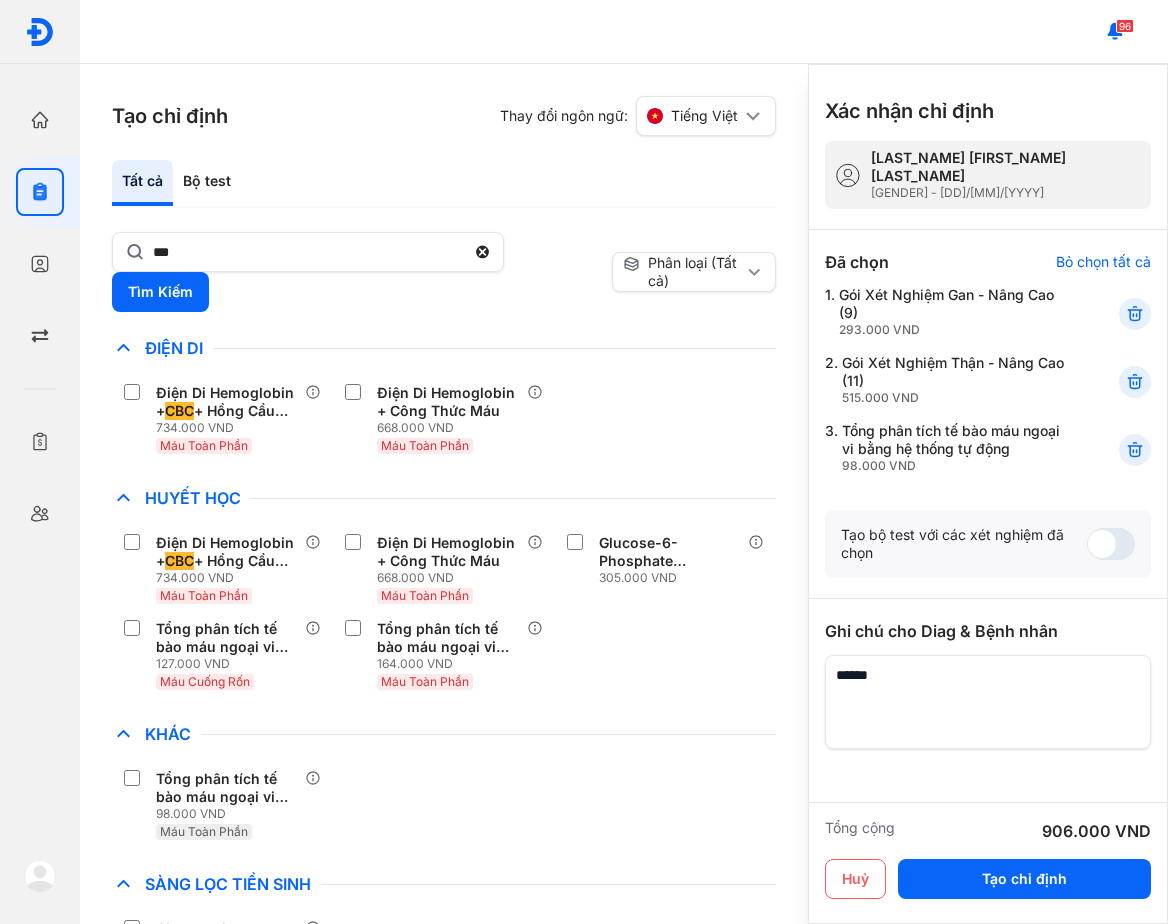click on "Khác Tổng phân tích tế bào máu ngoại vi bằng hệ thống tự động 98.000 VND Máu Toàn Phần" 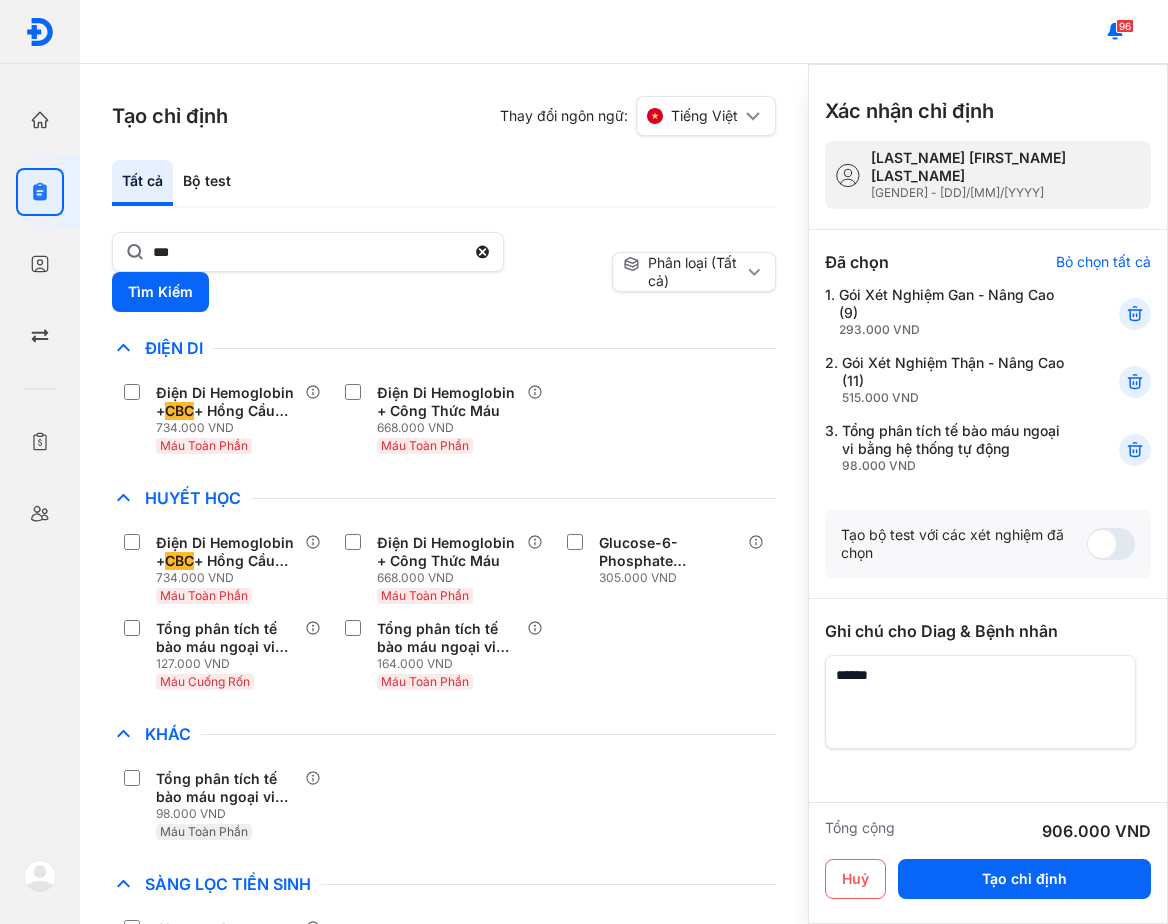 click on "Tổng cộng 906.000 VND Huỷ Tạo chỉ định" at bounding box center (988, 863) 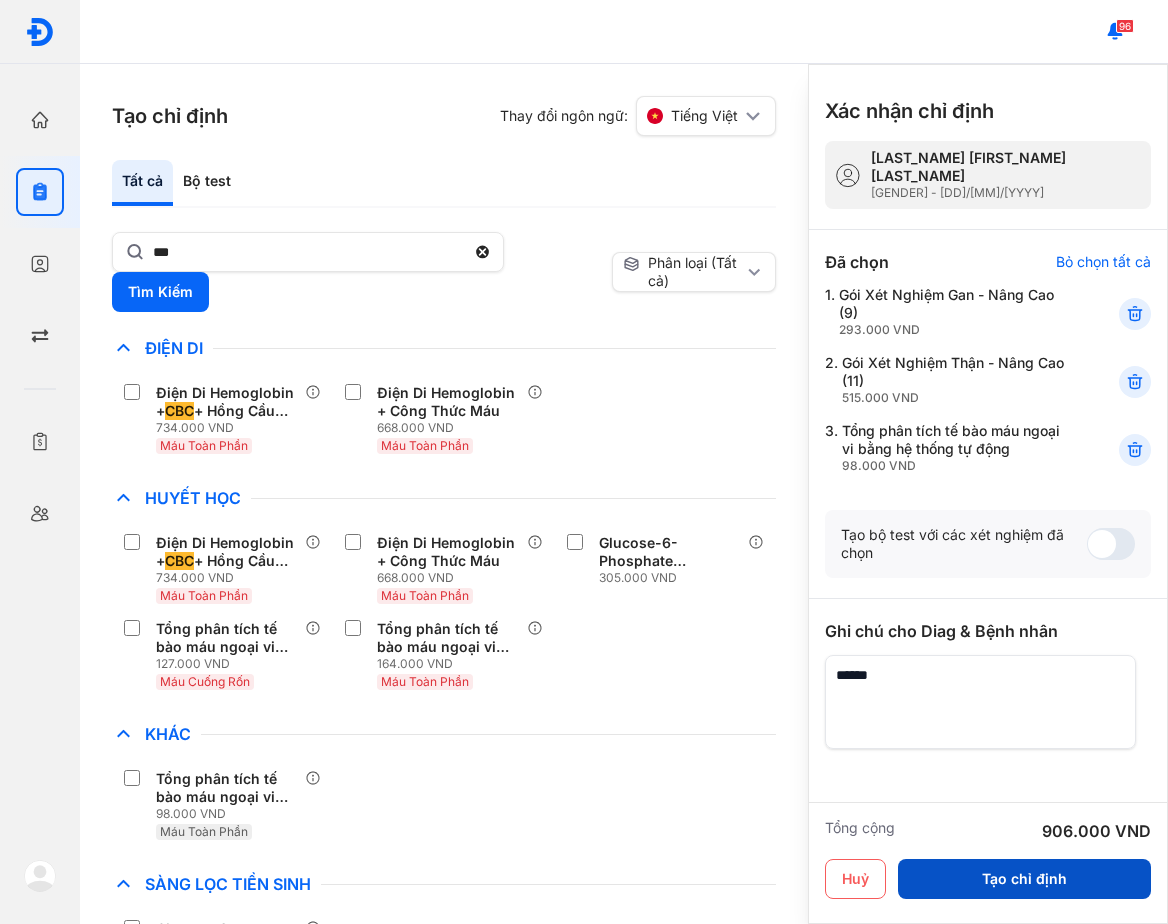 click on "Tạo chỉ định" at bounding box center (1024, 879) 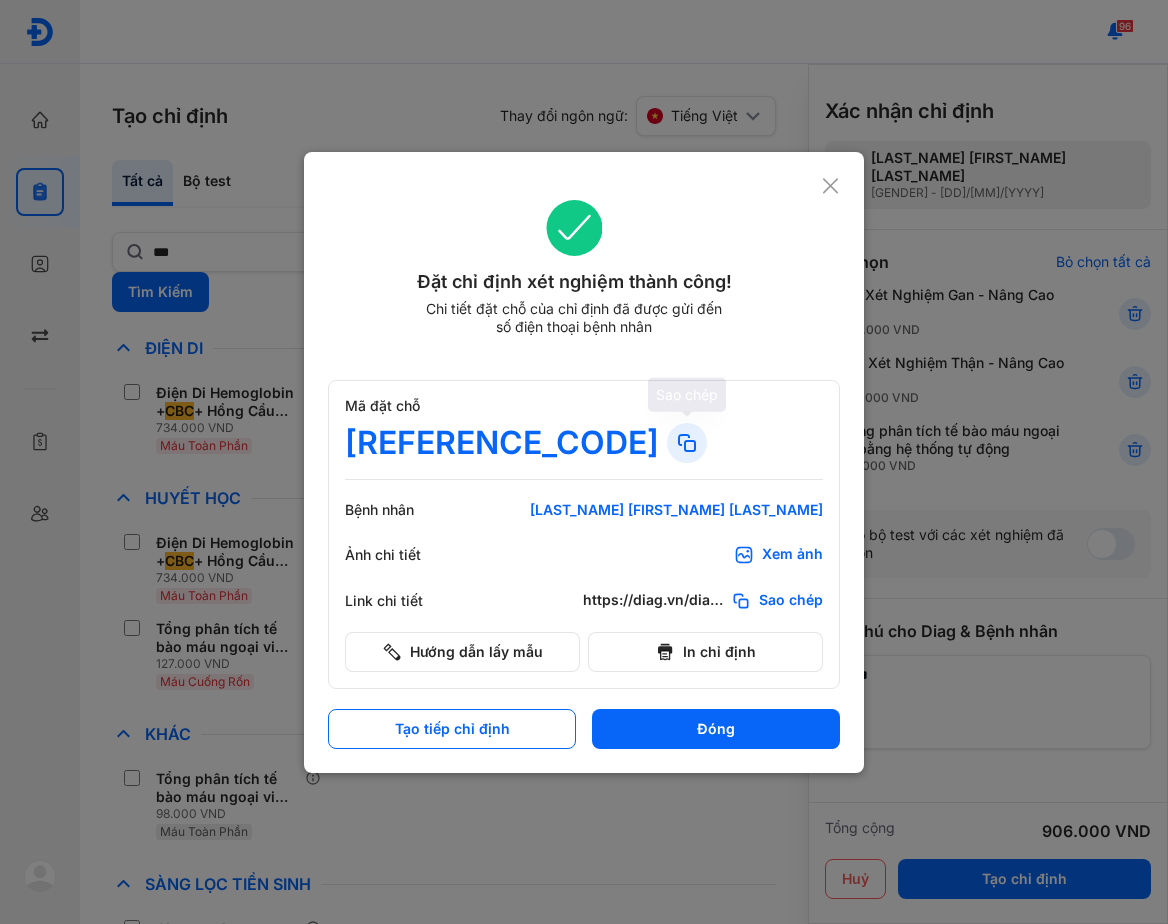 click 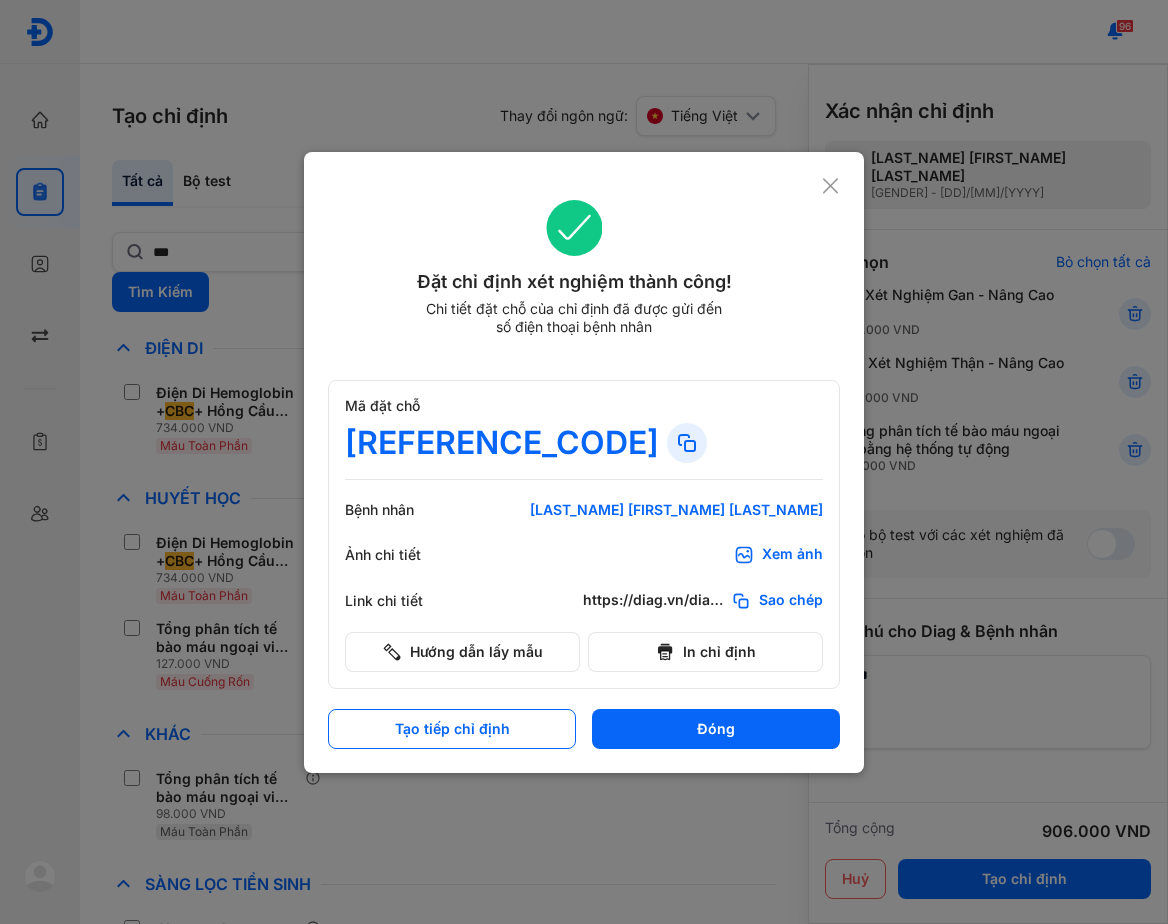 click 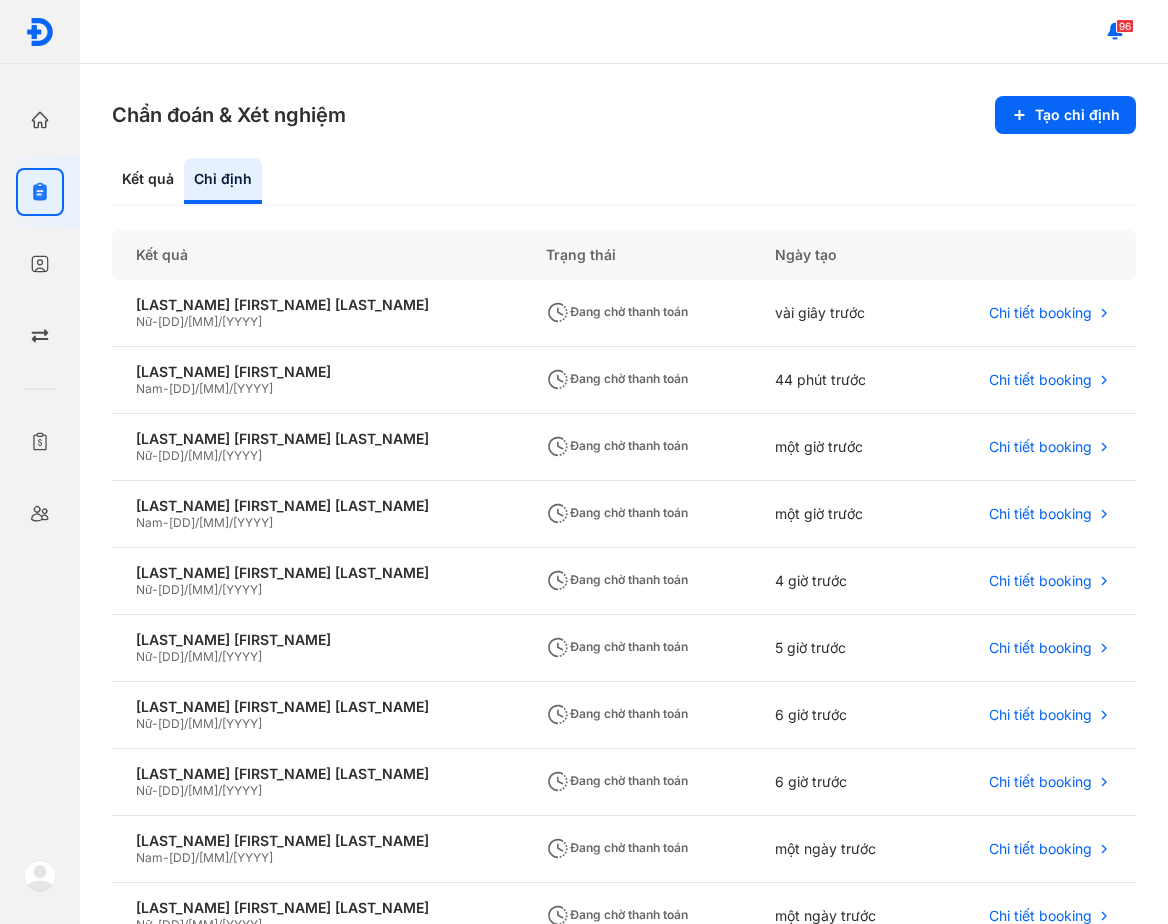 click on "Chẩn đoán &Xét nghiệm Tạo chỉ định Kết quả Chỉ định Kết quả Trạng thái Ngày tạo [LAST_NAME] [FIRST_NAME] [LAST_NAME] [GENDER] - [DD]/[MM]/[YYYY] Đang chờ thanh toán vài giây trước Chi tiết booking [LAST_NAME] [FIRST_NAME] Nam - [DD]/[MM]/[YYYY] Đang chờ thanh toán 44 phút trước Chi tiết booking [LAST_NAME] [FIRST_NAME] Nữ - [DD]/[MM]/[YYYY] Đang chờ thanh toán một giờ trước Chi tiết booking [LAST_NAME] [FIRST_NAME] [LAST_NAME] Nam - [DD]/[MM]/[YYYY] Đang chờ thanh toán một giờ trước Chi tiết booking [LAST_NAME] [FIRST_NAME] [LAST_NAME] Nữ - [DD]/[MM]/[YYYY] Đang chờ thanh toán 4 giờ trước Chi tiết booking [LAST_NAME] [FIRST_NAME] Nữ - [DD]/[MM]/[YYYY] Đang chờ thanh toán 5 giờ trước Chi tiết booking [LAST_NAME] [FIRST_NAME] [LAST_NAME] Nữ - [DD]/[MM]/[YYYY] Đang chờ thanh toán 6 giờ trước Chi tiết booking [LAST_NAME] [FIRST_NAME] [LAST_NAME] Nữ - [DD]/[MM]/[YYYY] Đang chờ thanh toán 6 giờ trước Chi tiết booking [LAST_NAME] [FIRST_NAME] Nam - [DD]/[MM]/[YYYY] Nữ - 1 2 3 4" at bounding box center [624, 494] 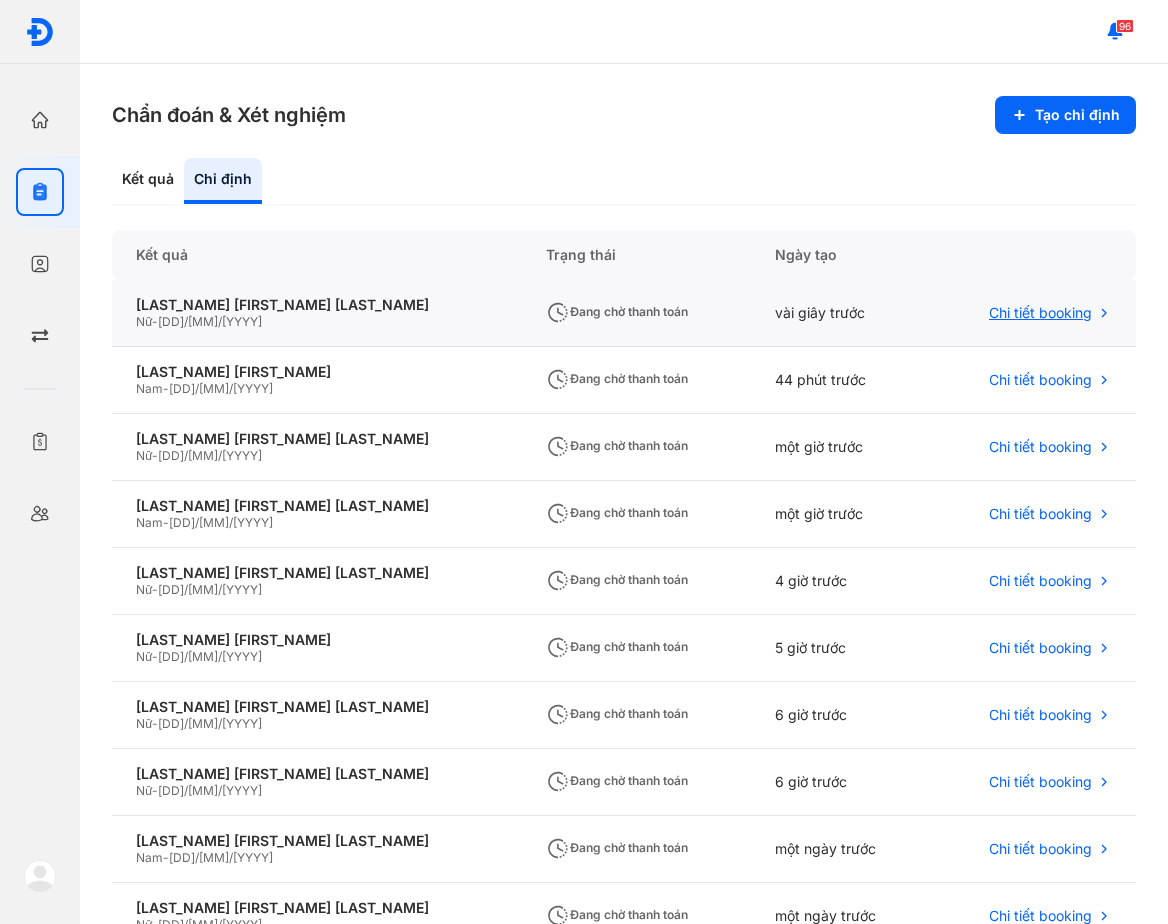 click on "Chi tiết booking" at bounding box center (1040, 313) 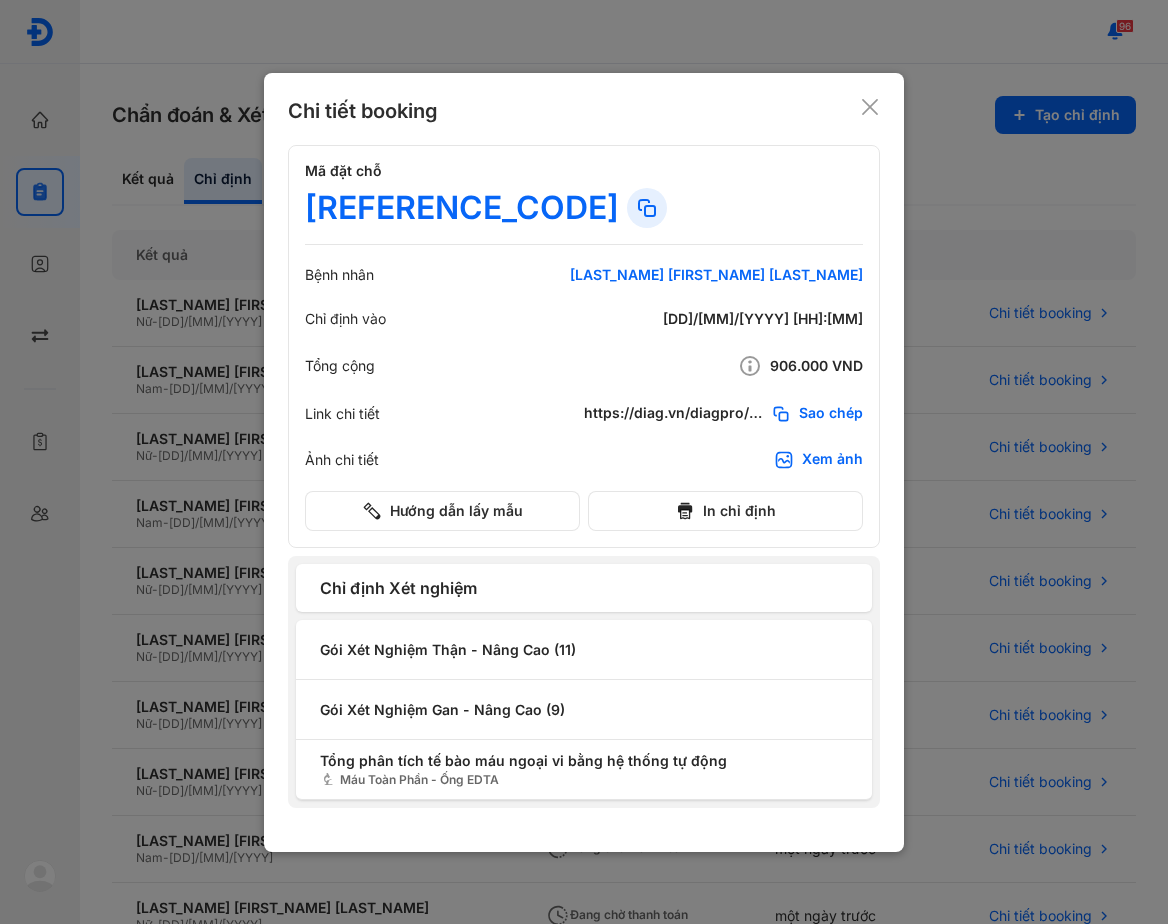 click 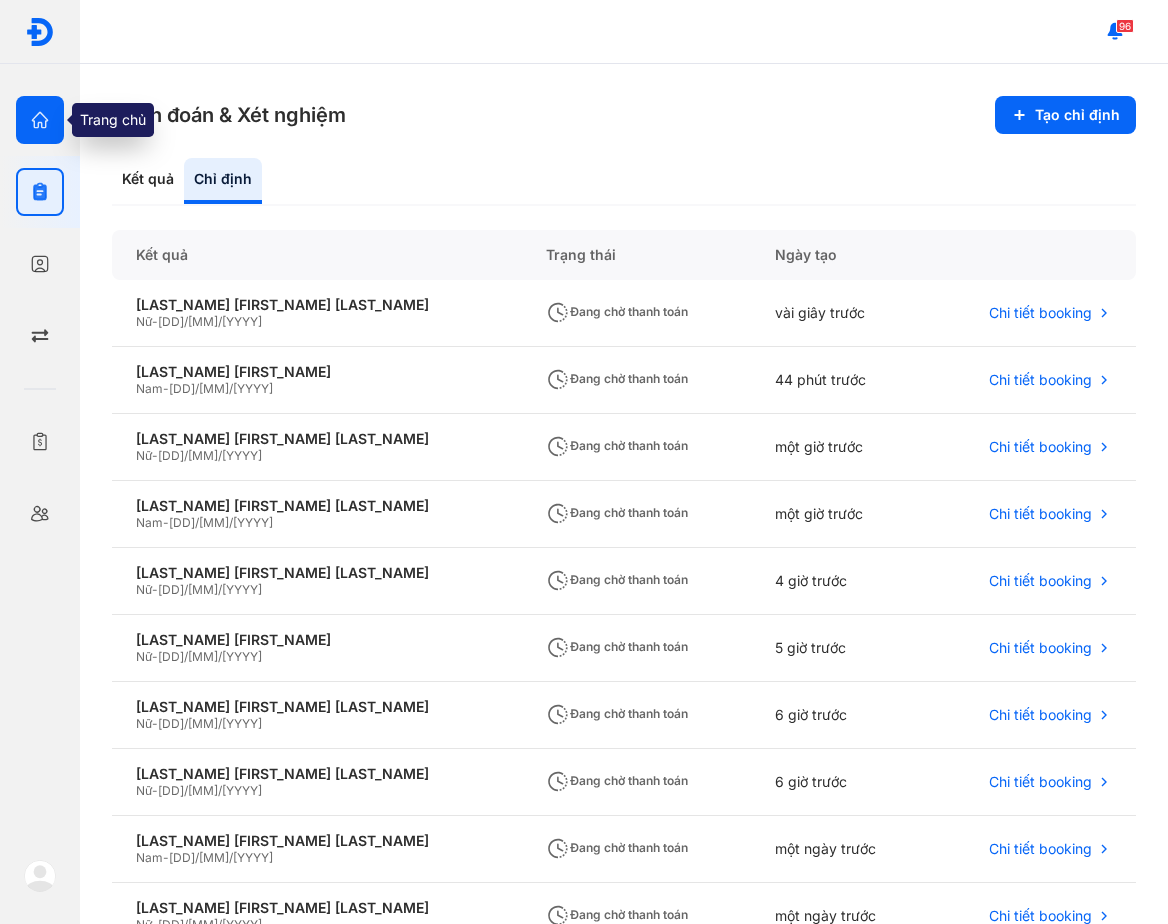 click 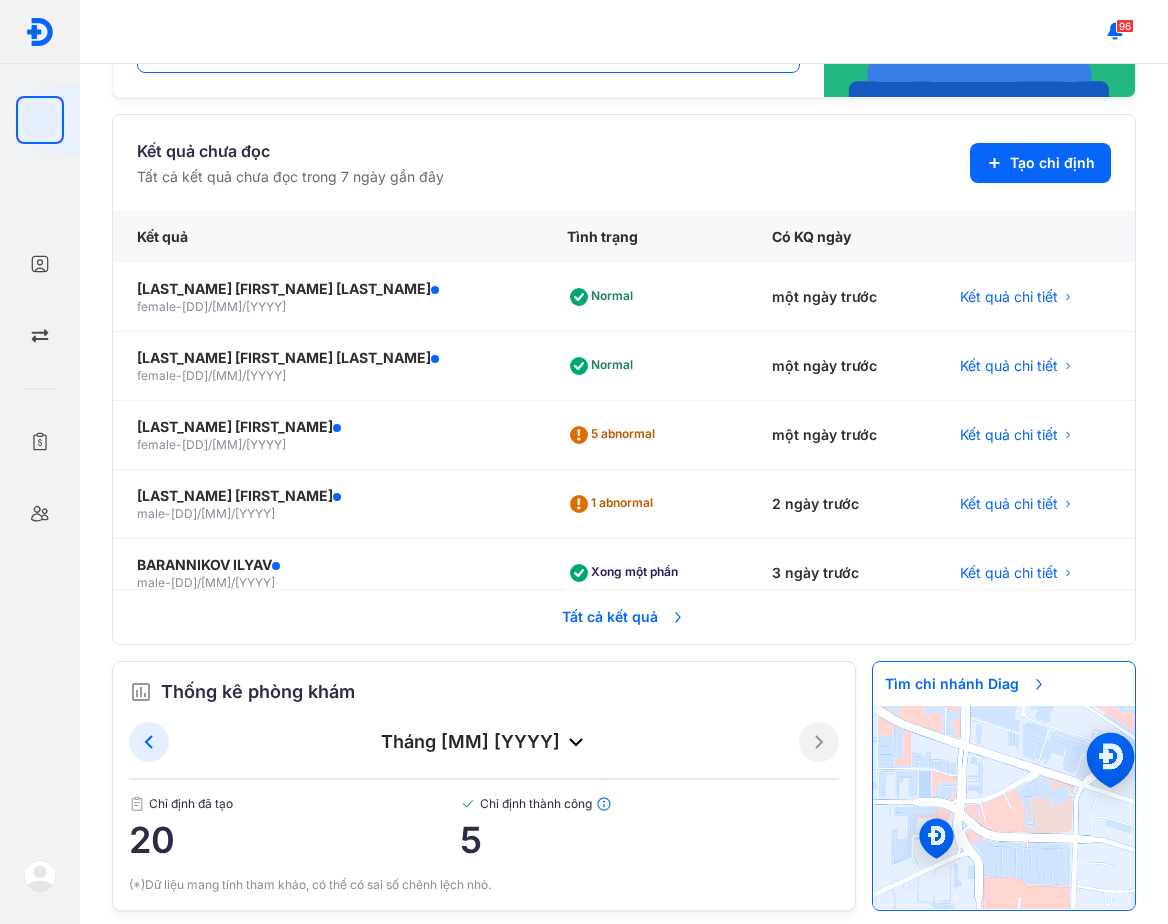 scroll, scrollTop: 419, scrollLeft: 0, axis: vertical 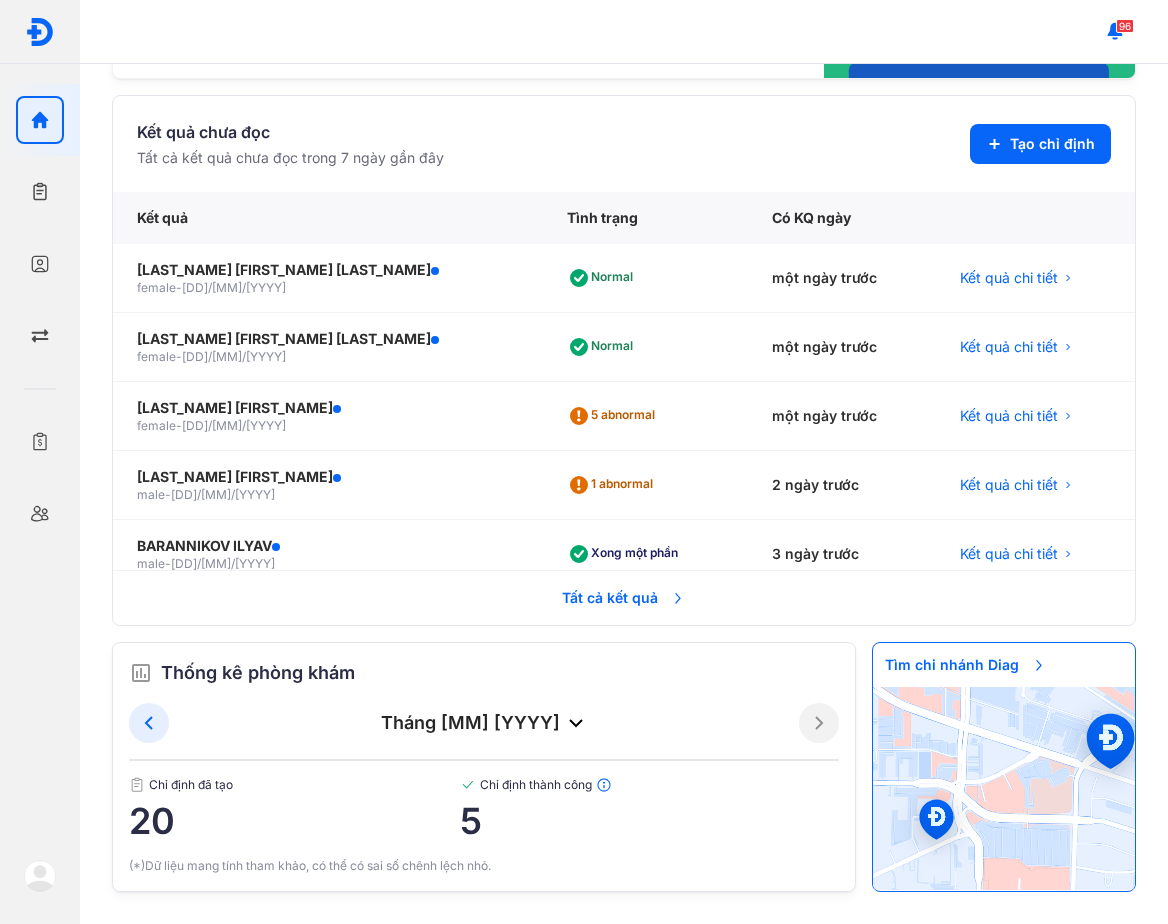 click on "Thống kê phòng khám" at bounding box center (484, 673) 